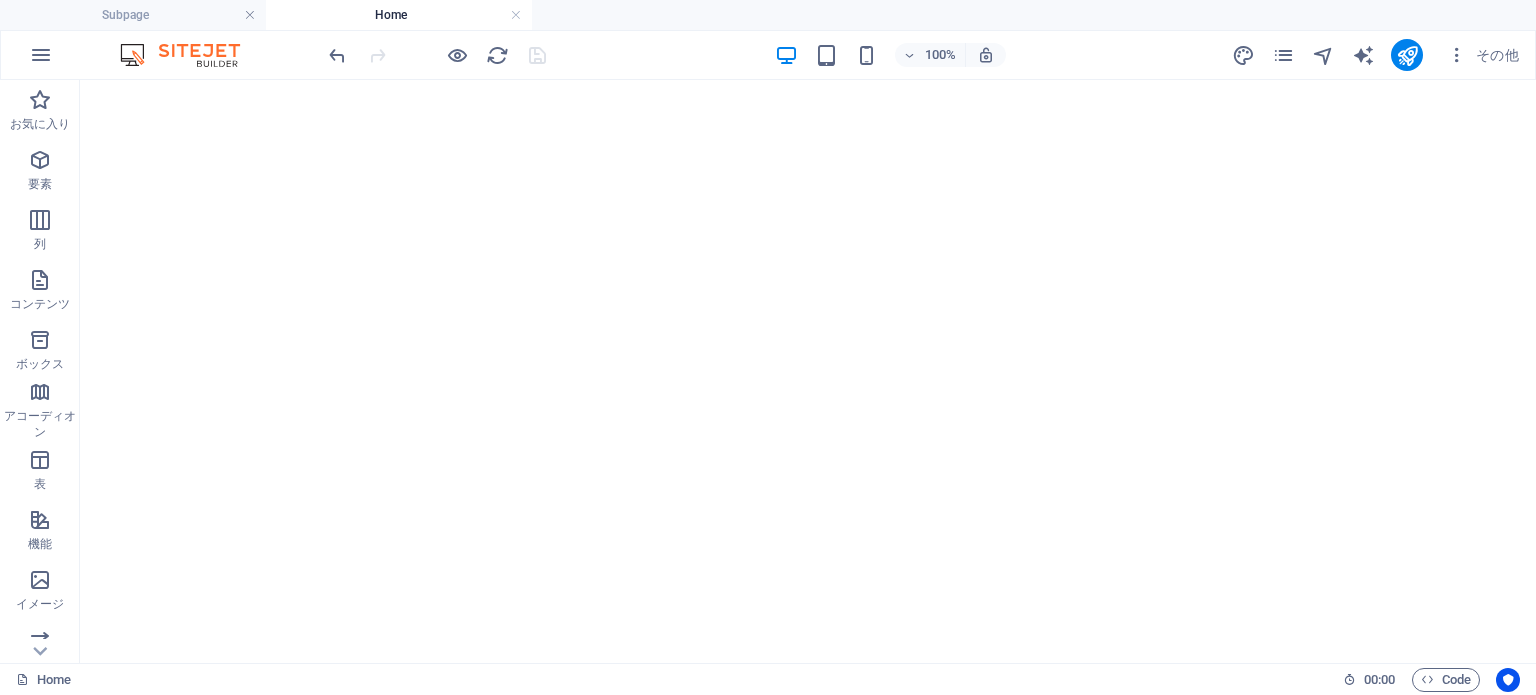 scroll, scrollTop: 0, scrollLeft: 0, axis: both 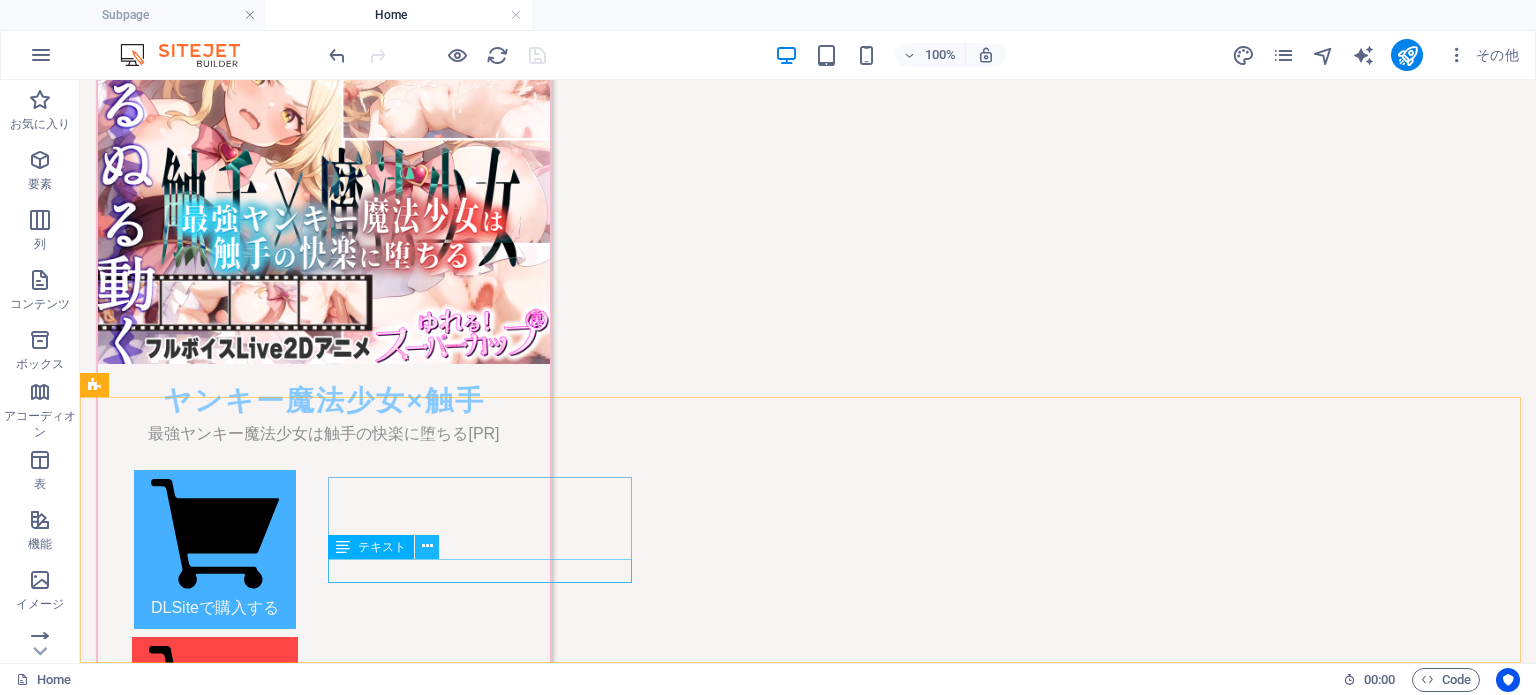 click at bounding box center [427, 546] 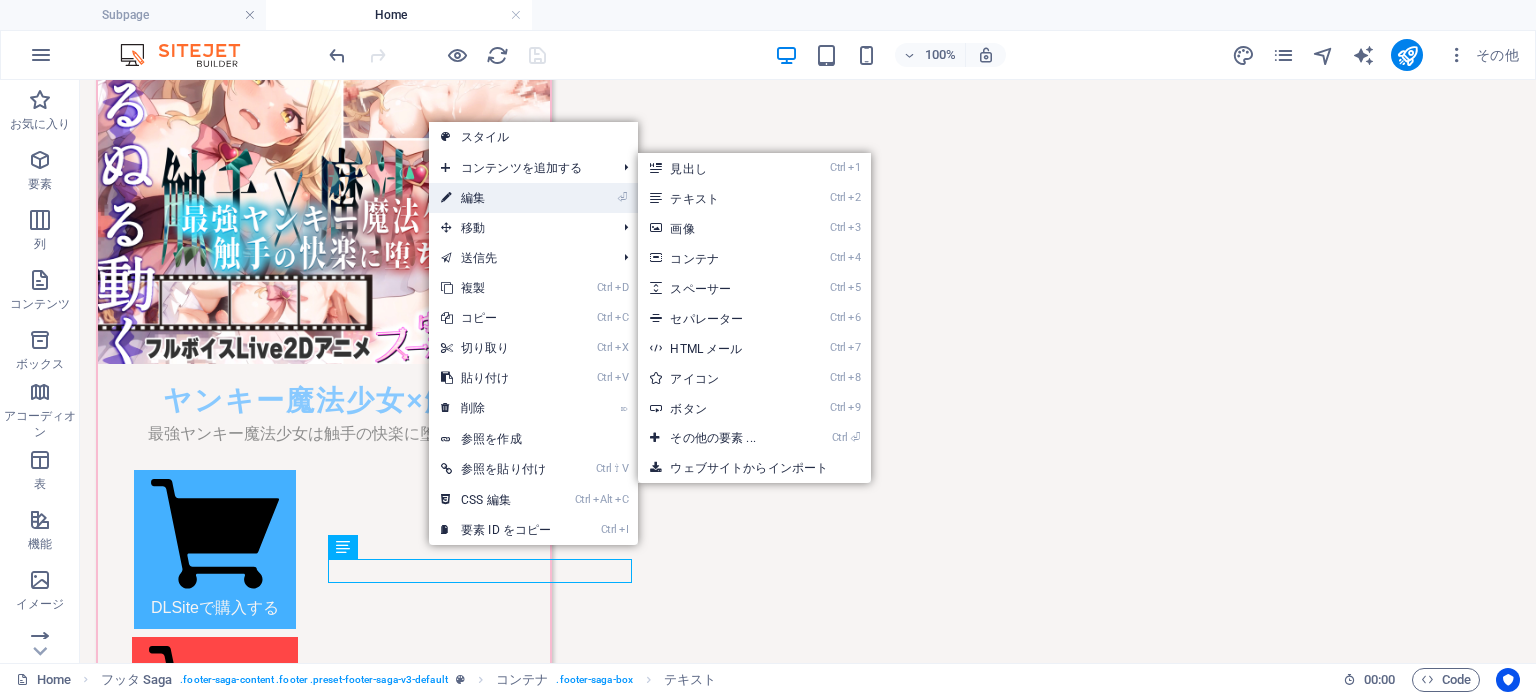 click on "⏎  編集" at bounding box center [496, 198] 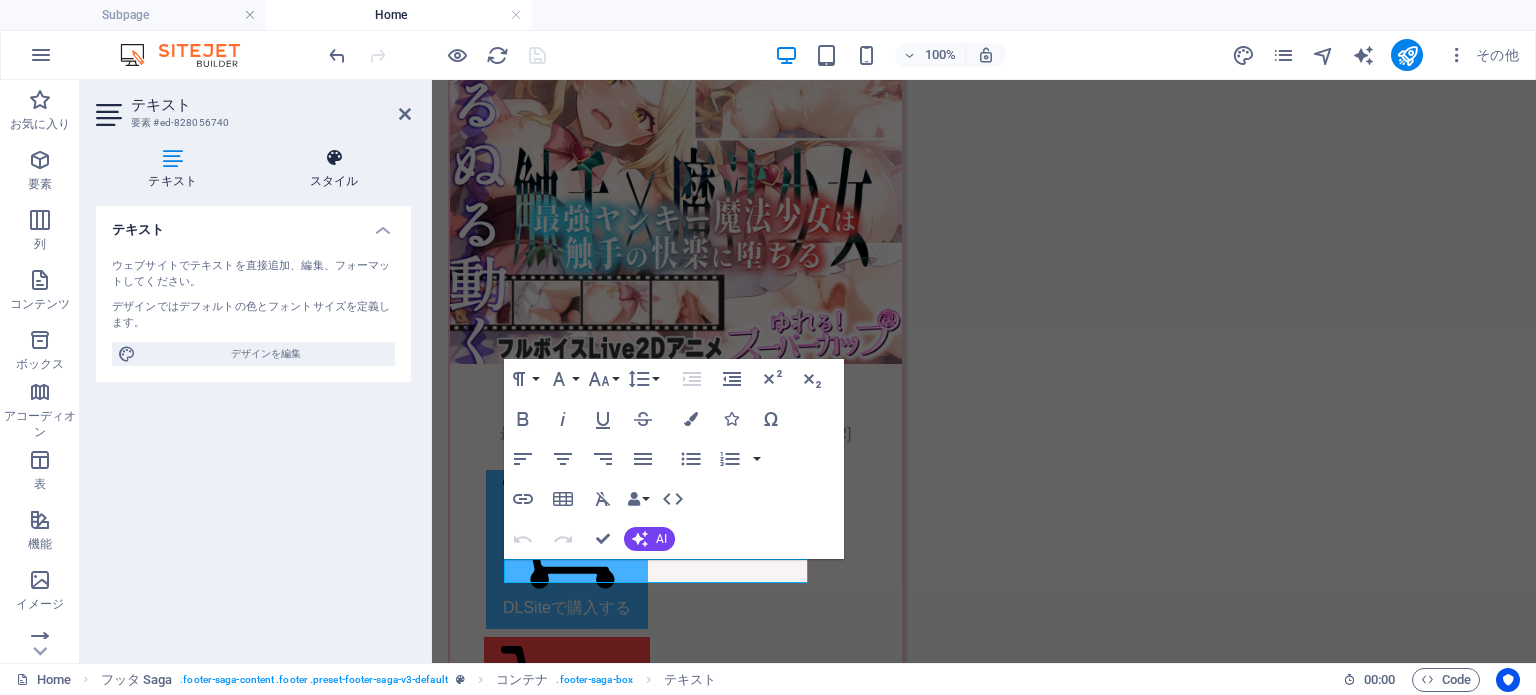 click on "スタイル" at bounding box center (335, 169) 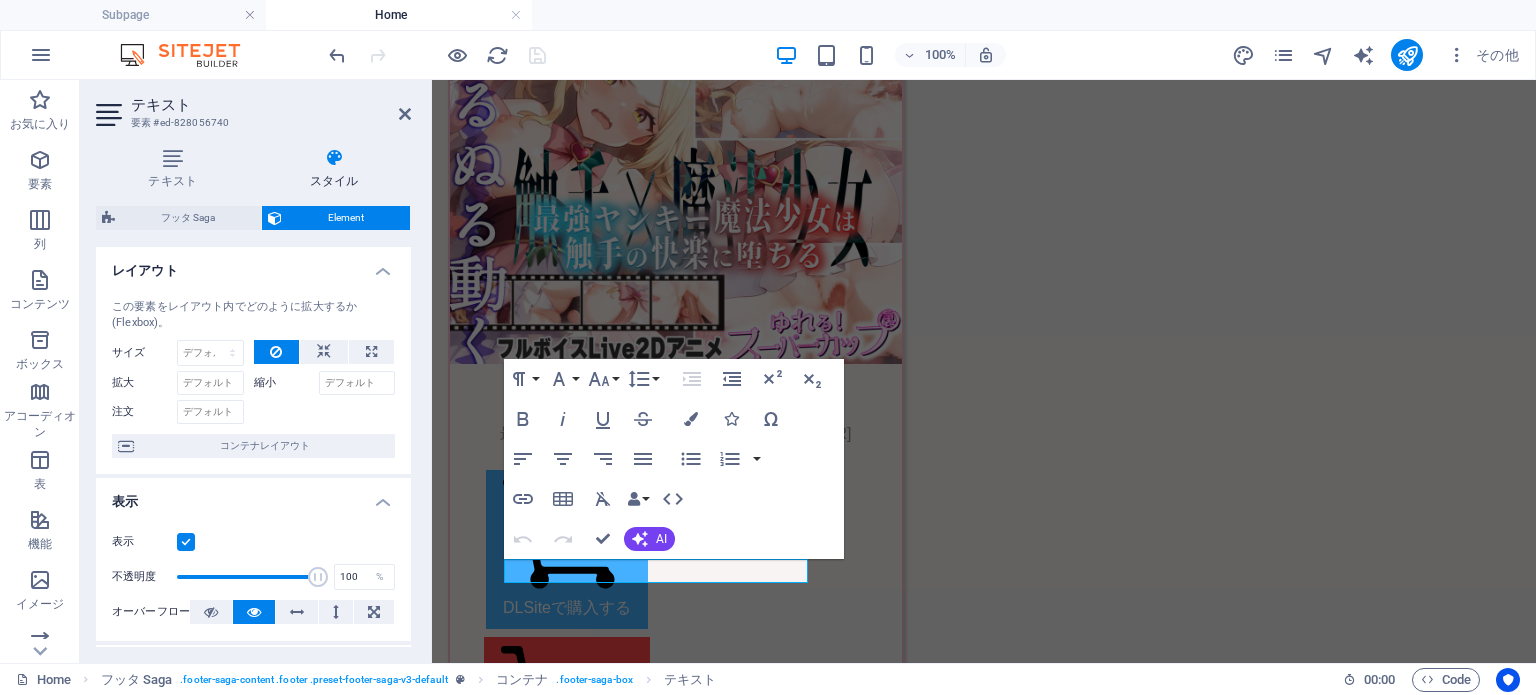 click at bounding box center (186, 542) 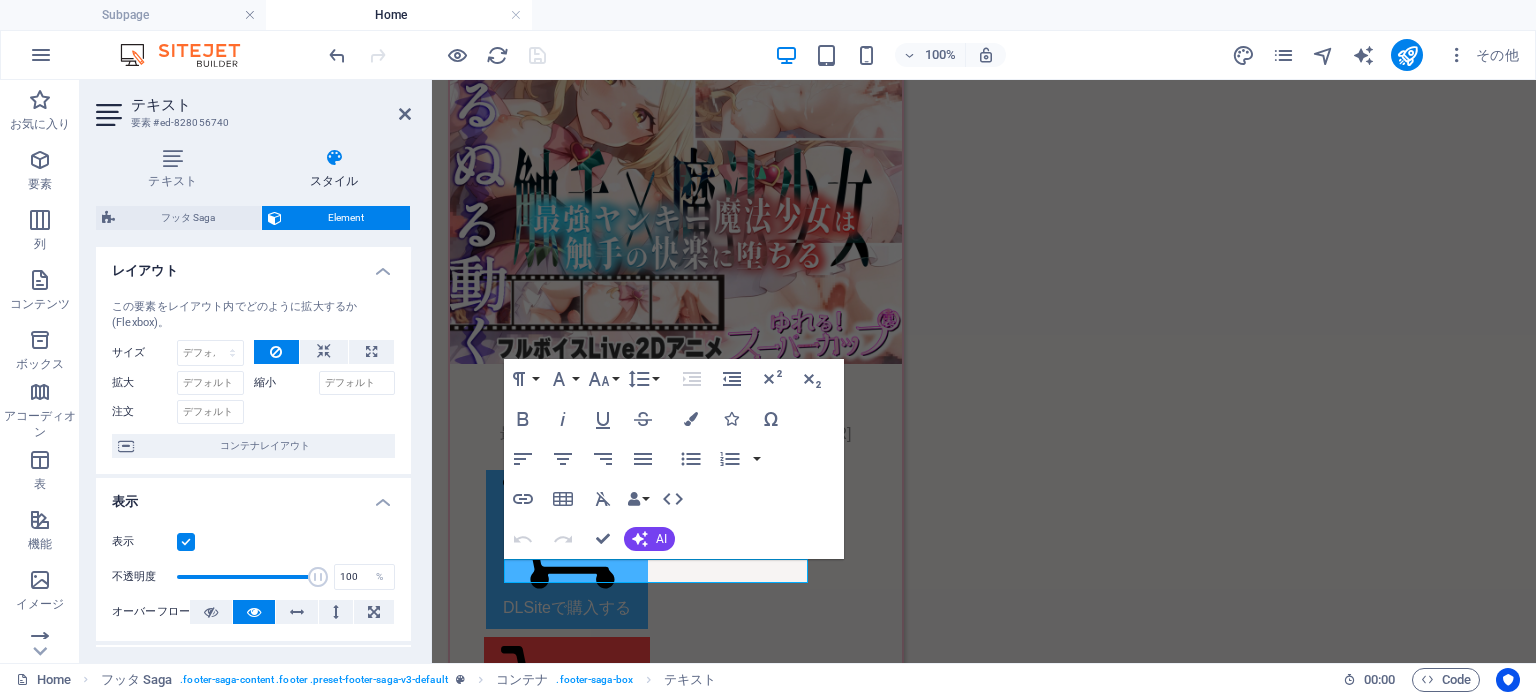 click on "表示" at bounding box center (0, 0) 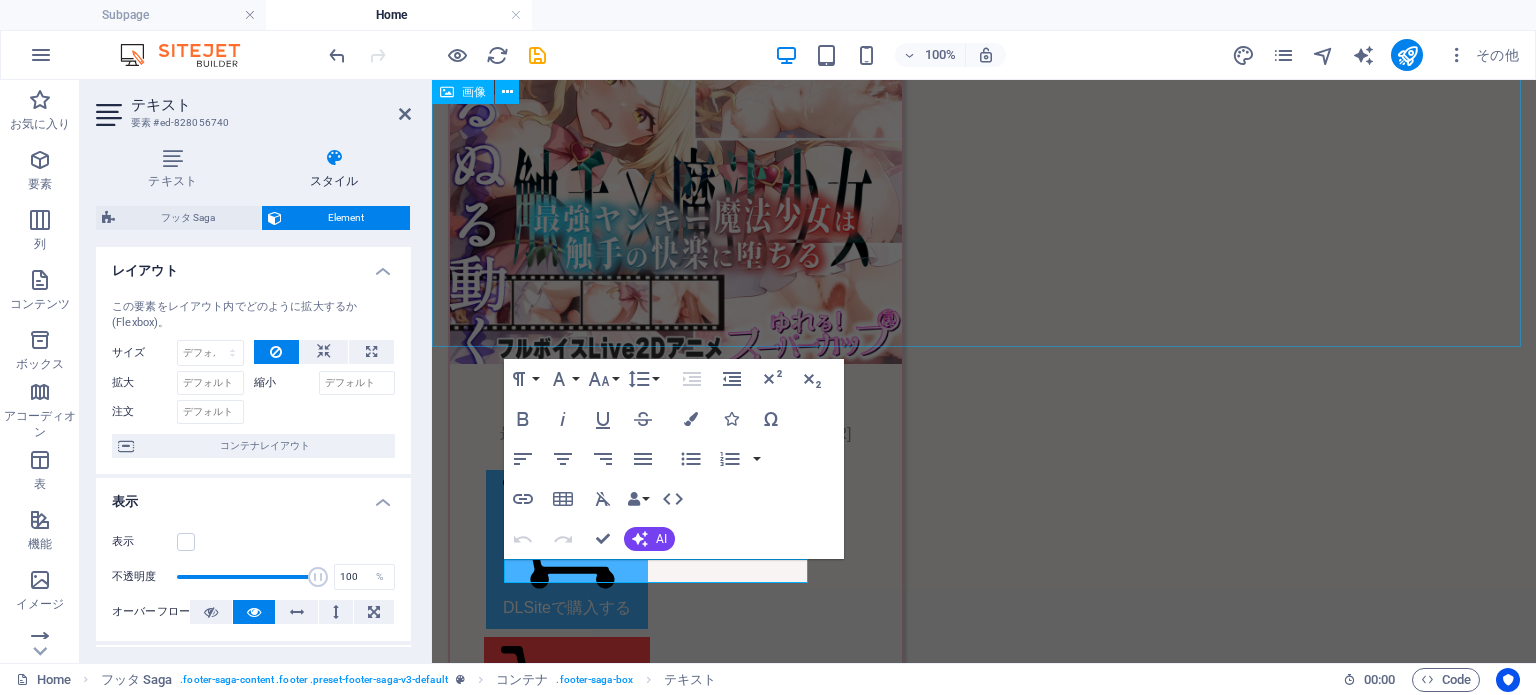 click at bounding box center [984, 6006] 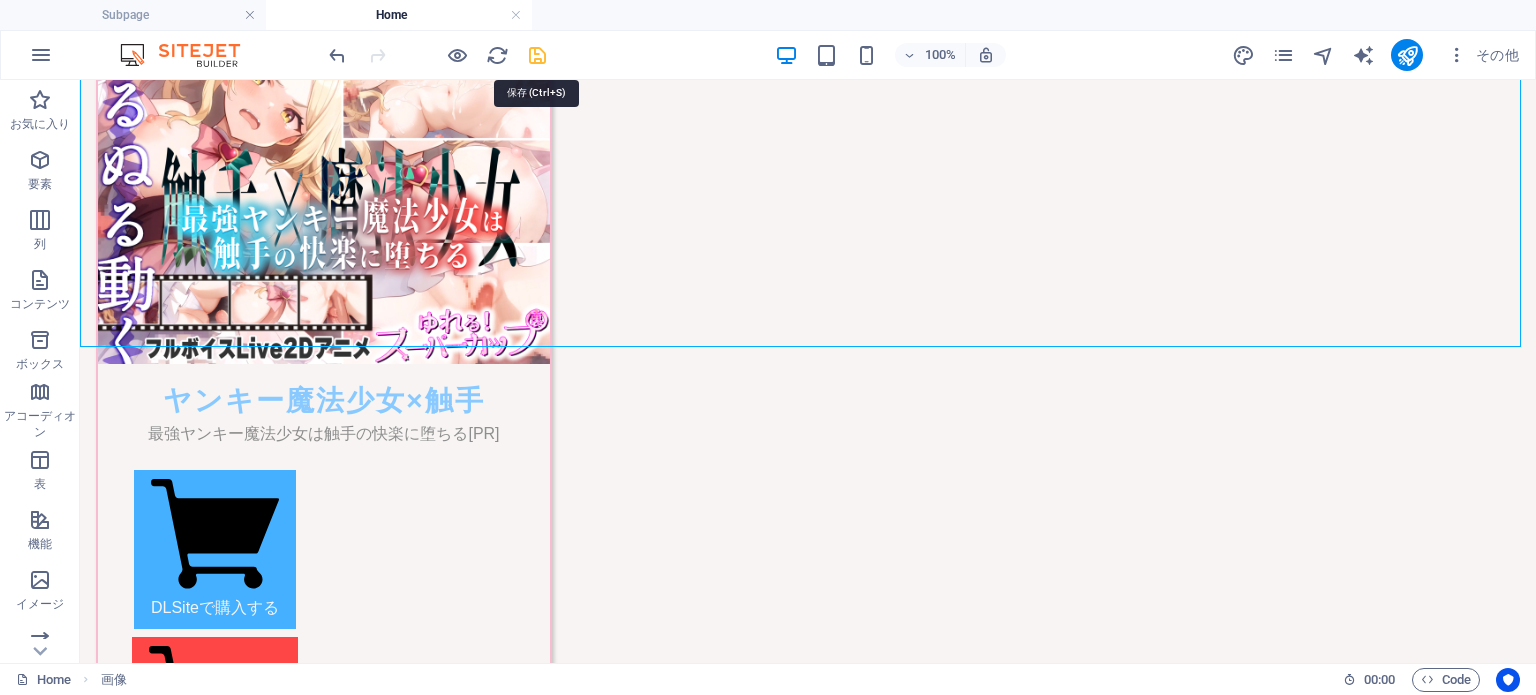 click at bounding box center (537, 55) 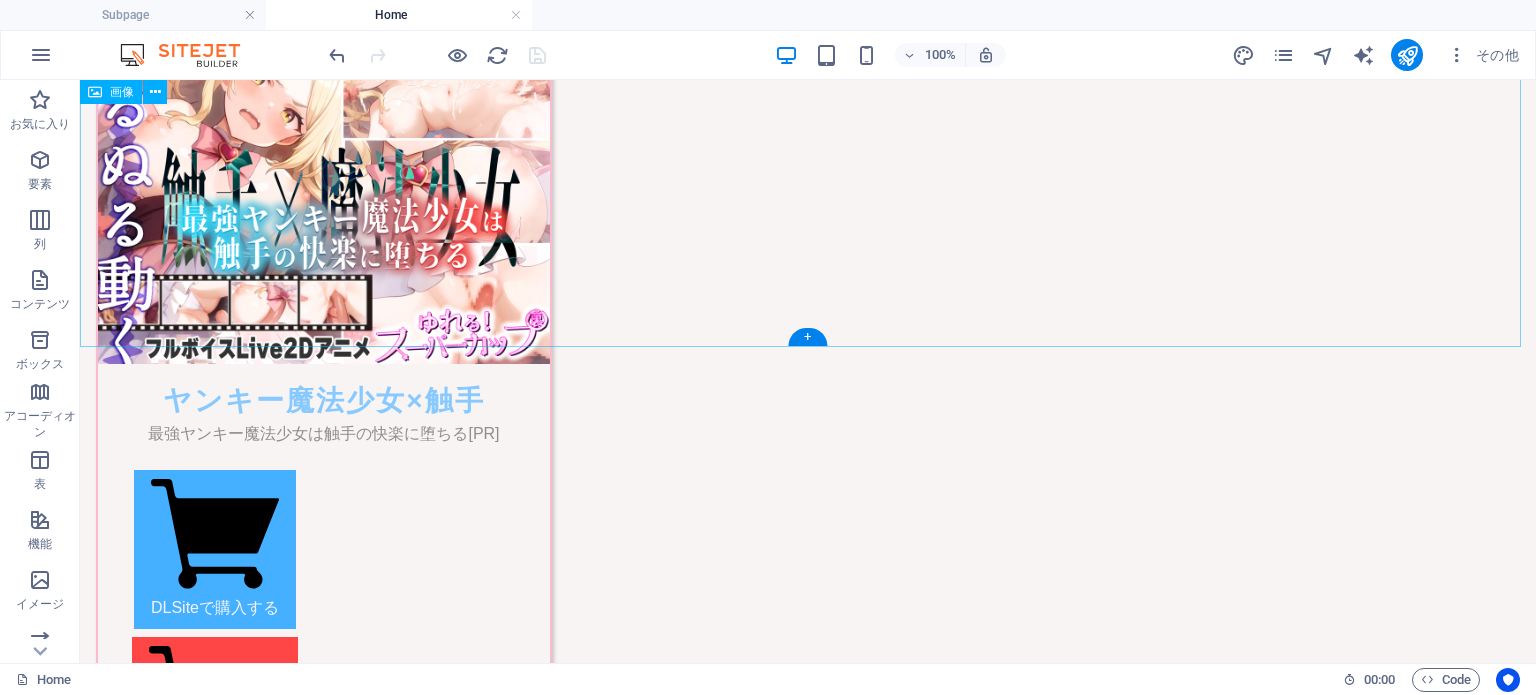 click at bounding box center (808, 6006) 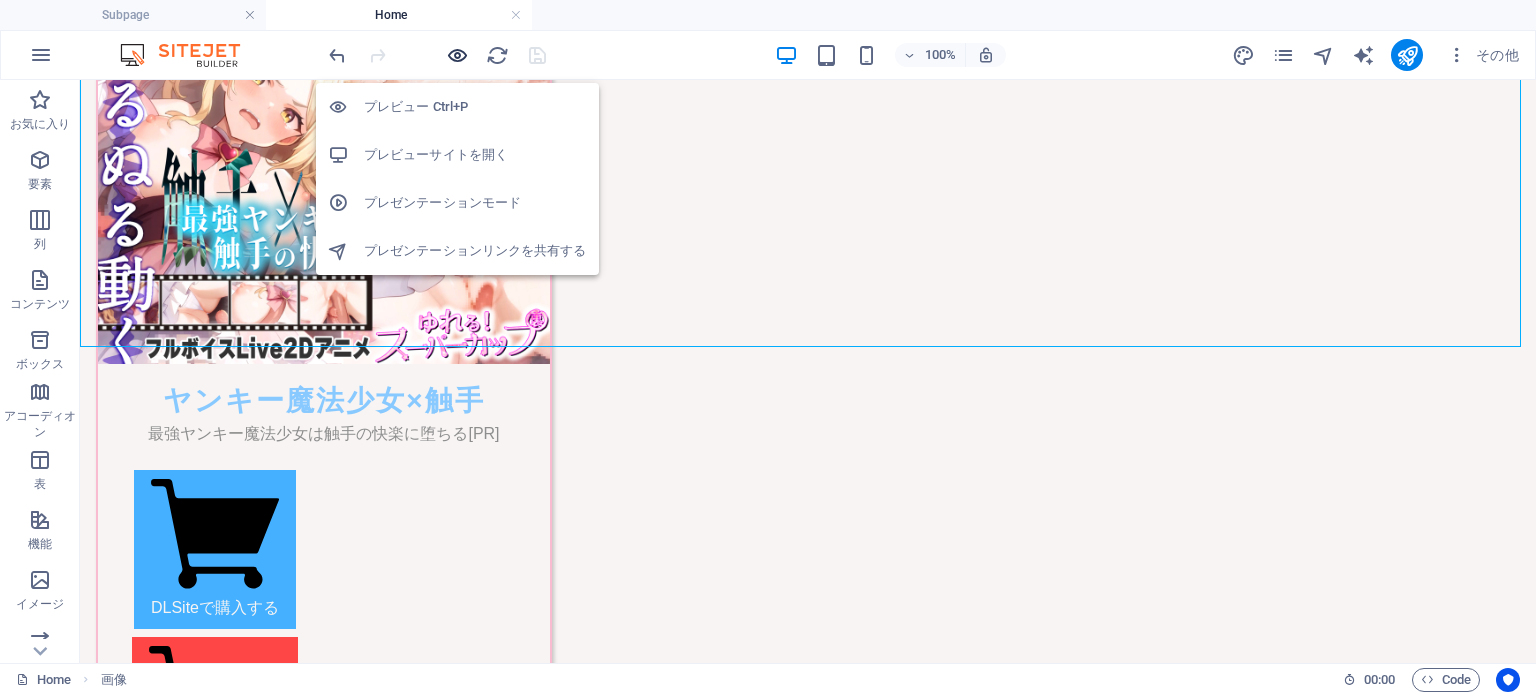 click at bounding box center (457, 55) 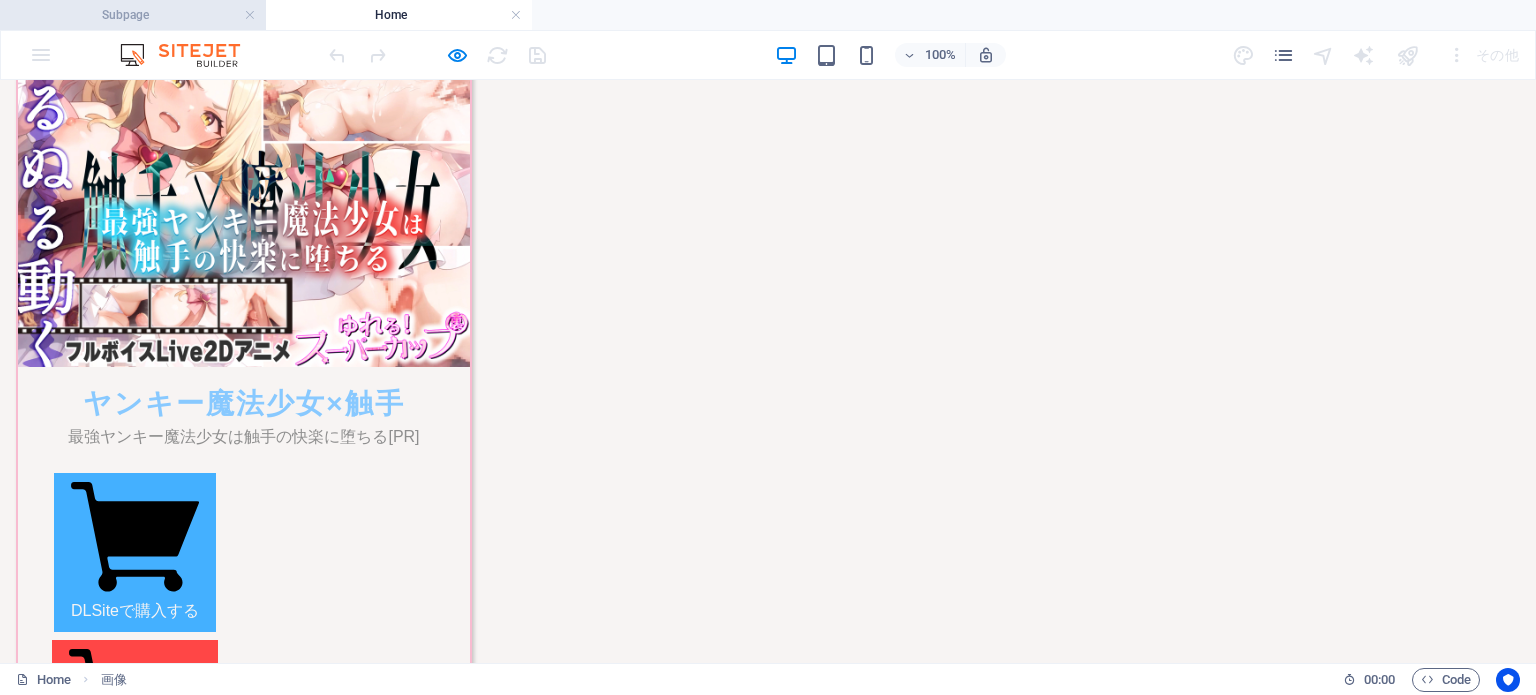 click on "Subpage" at bounding box center (133, 15) 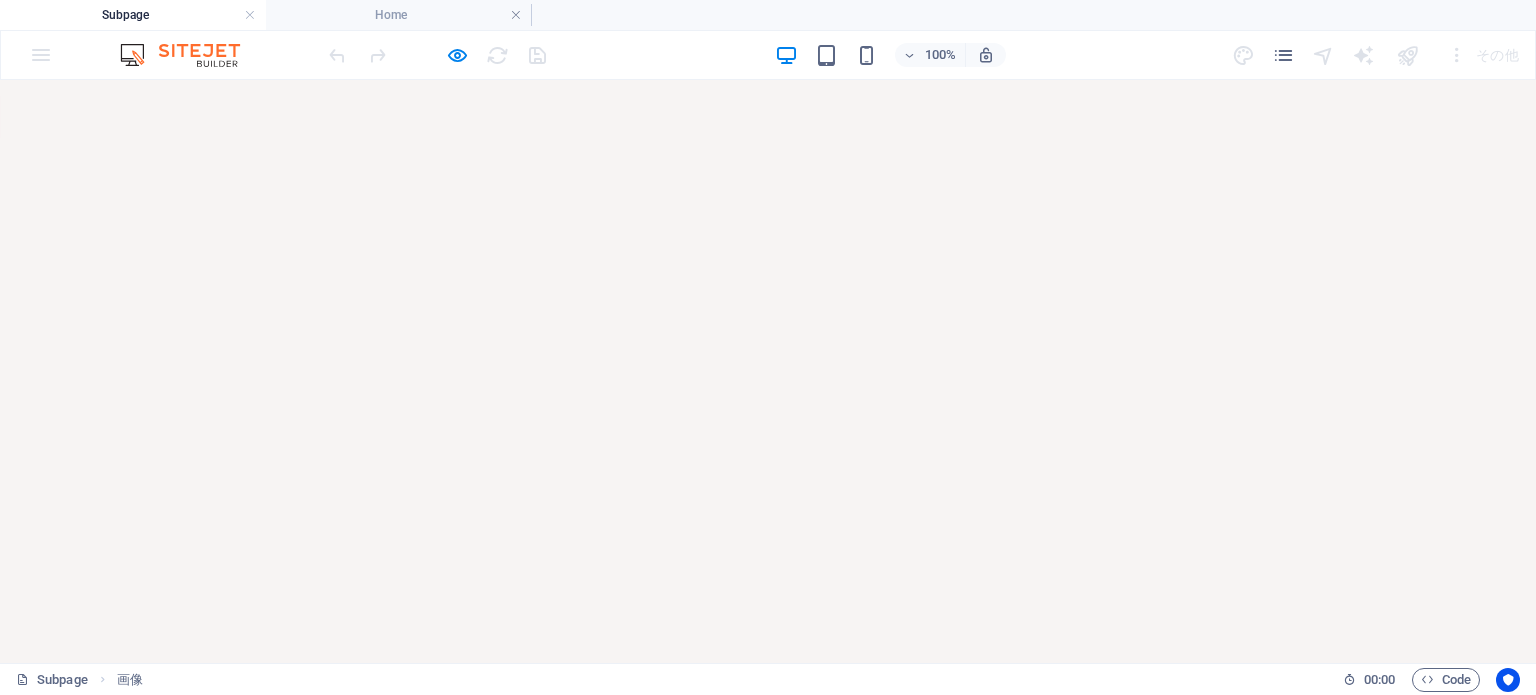 scroll, scrollTop: 0, scrollLeft: 0, axis: both 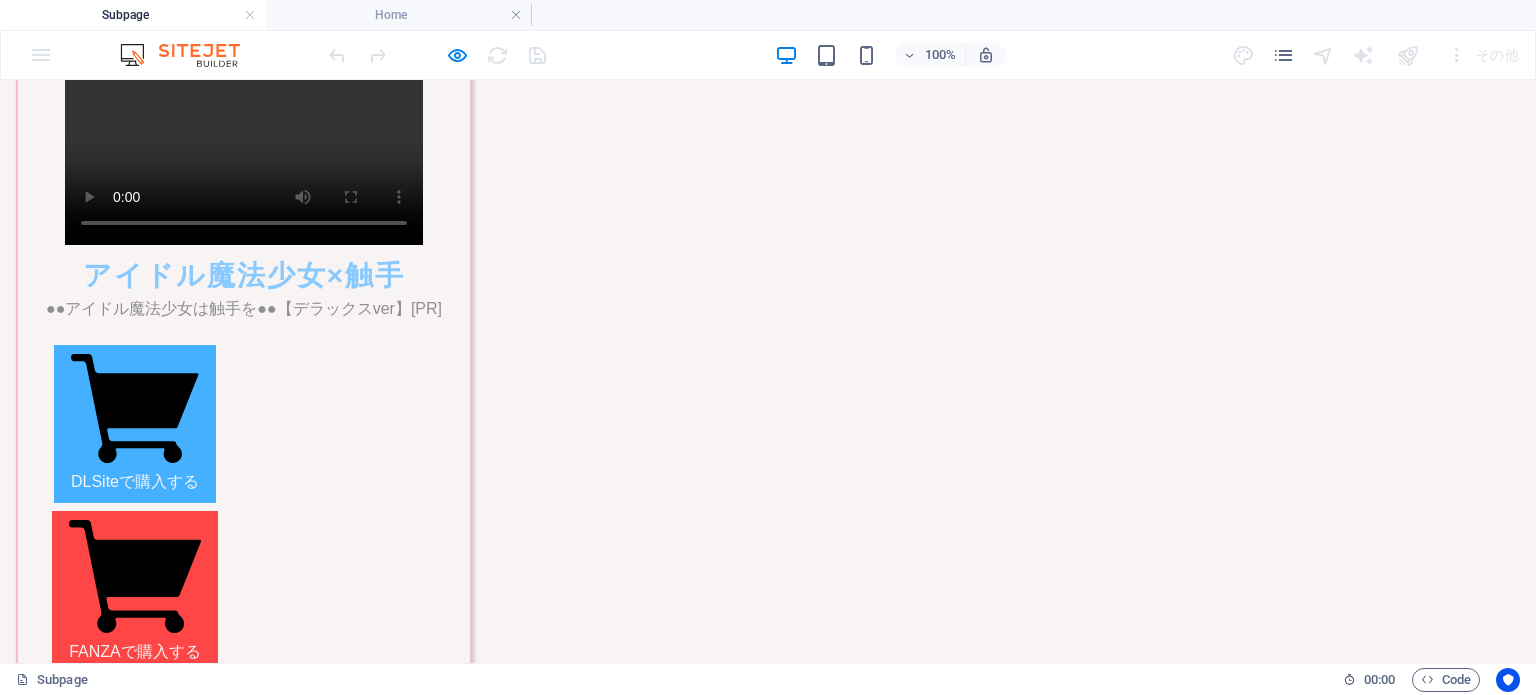 click on "あふれる●●むっちり人妻OLの混浴温泉社員旅行●●【デラックスver】[PR]" at bounding box center [244, 2416] 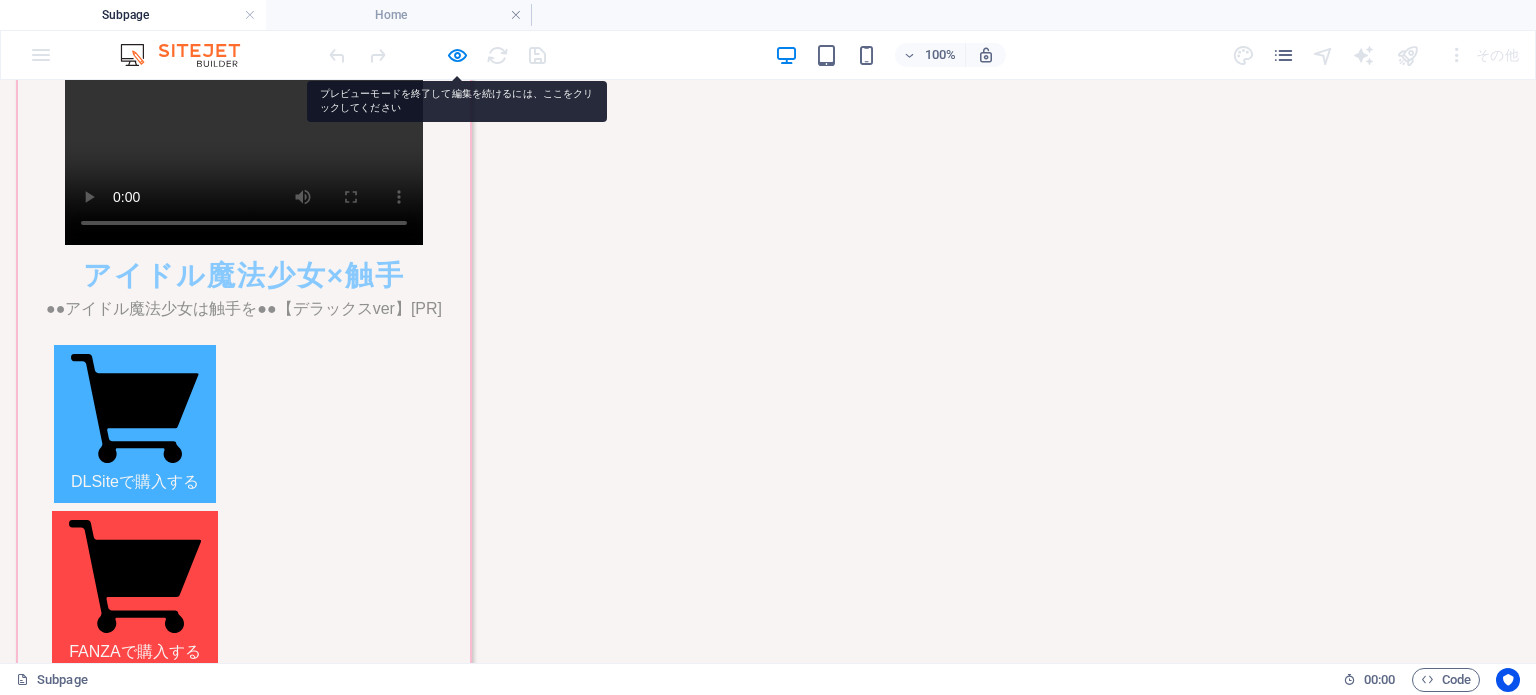 click on "あふれる●●むっちり人妻OLの混浴温泉社員旅行●●【デラックスver】[PR]" at bounding box center [244, 2416] 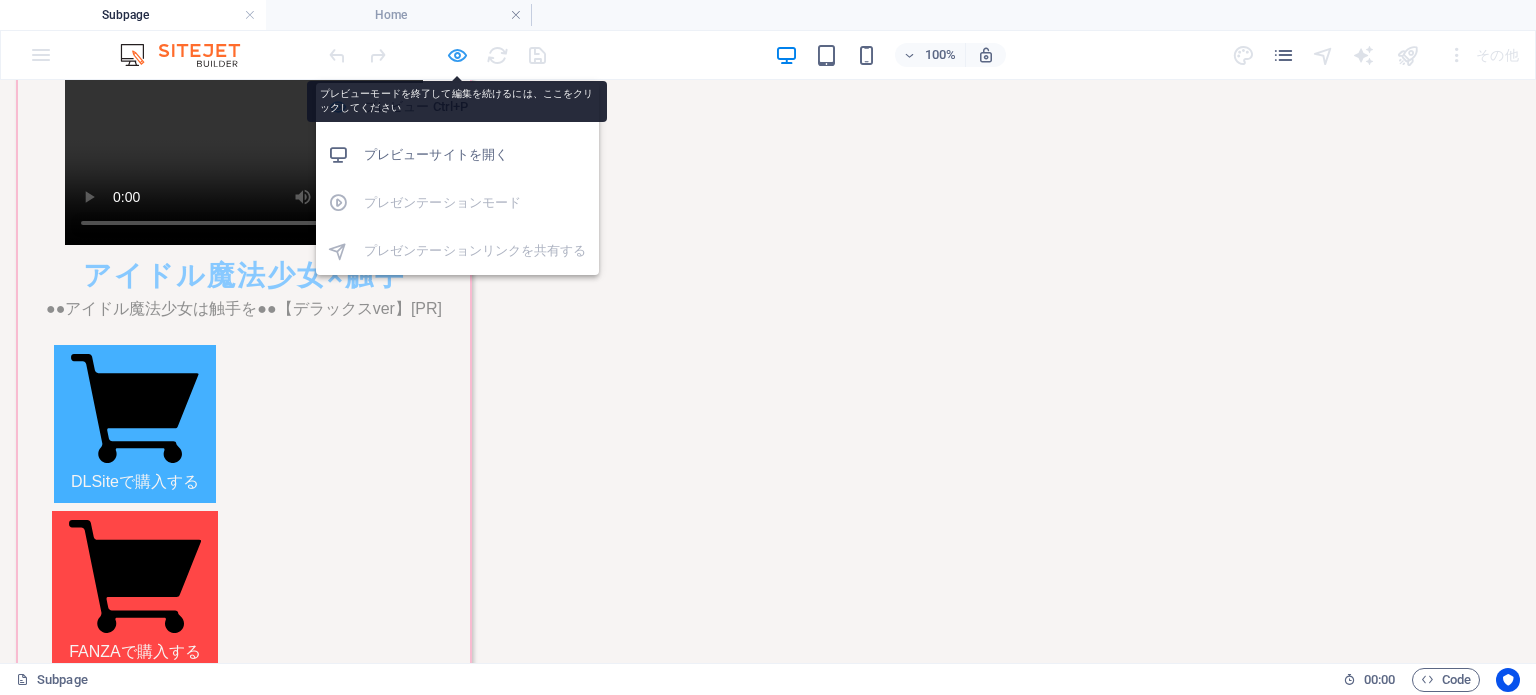 click at bounding box center (457, 55) 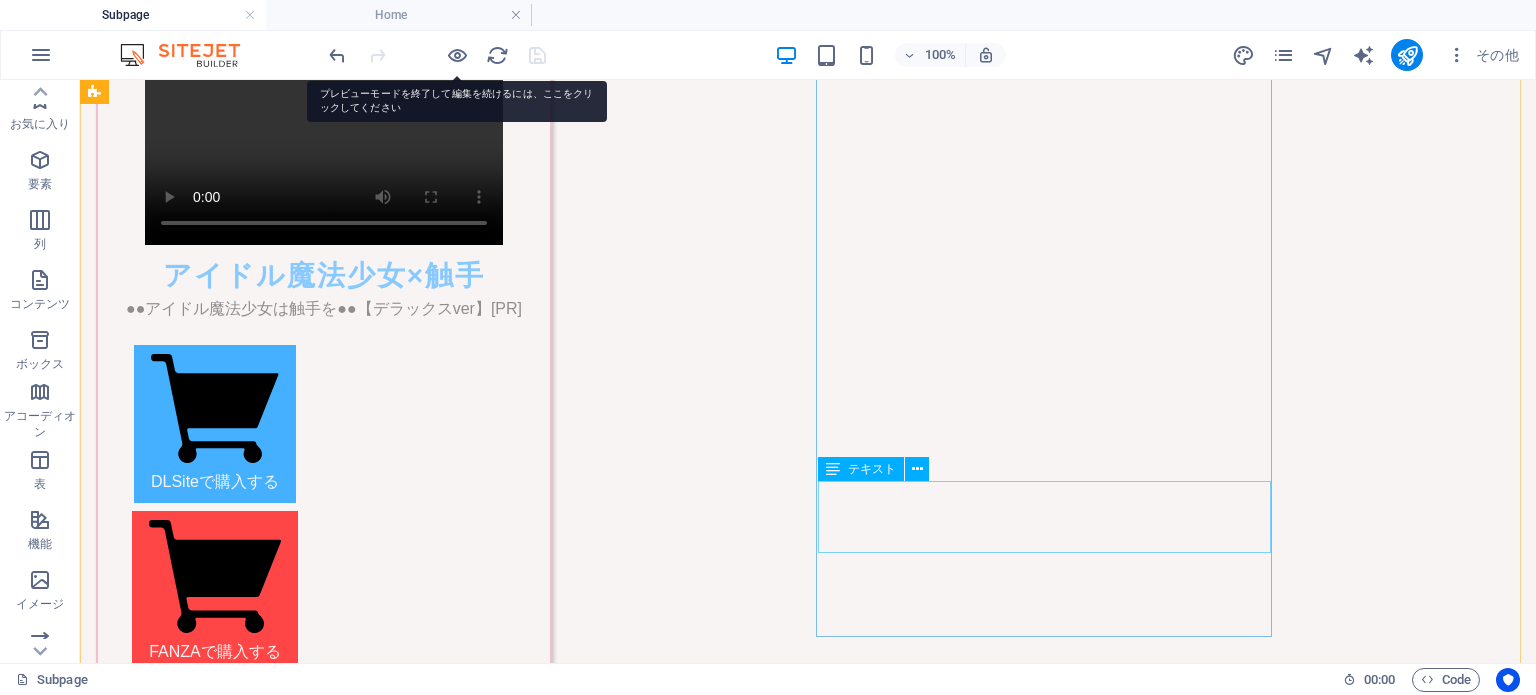 click on "あふれる●●むっちり人妻OLの混浴温泉社員旅行●●【デラックスver】[PR]" at bounding box center [324, 2429] 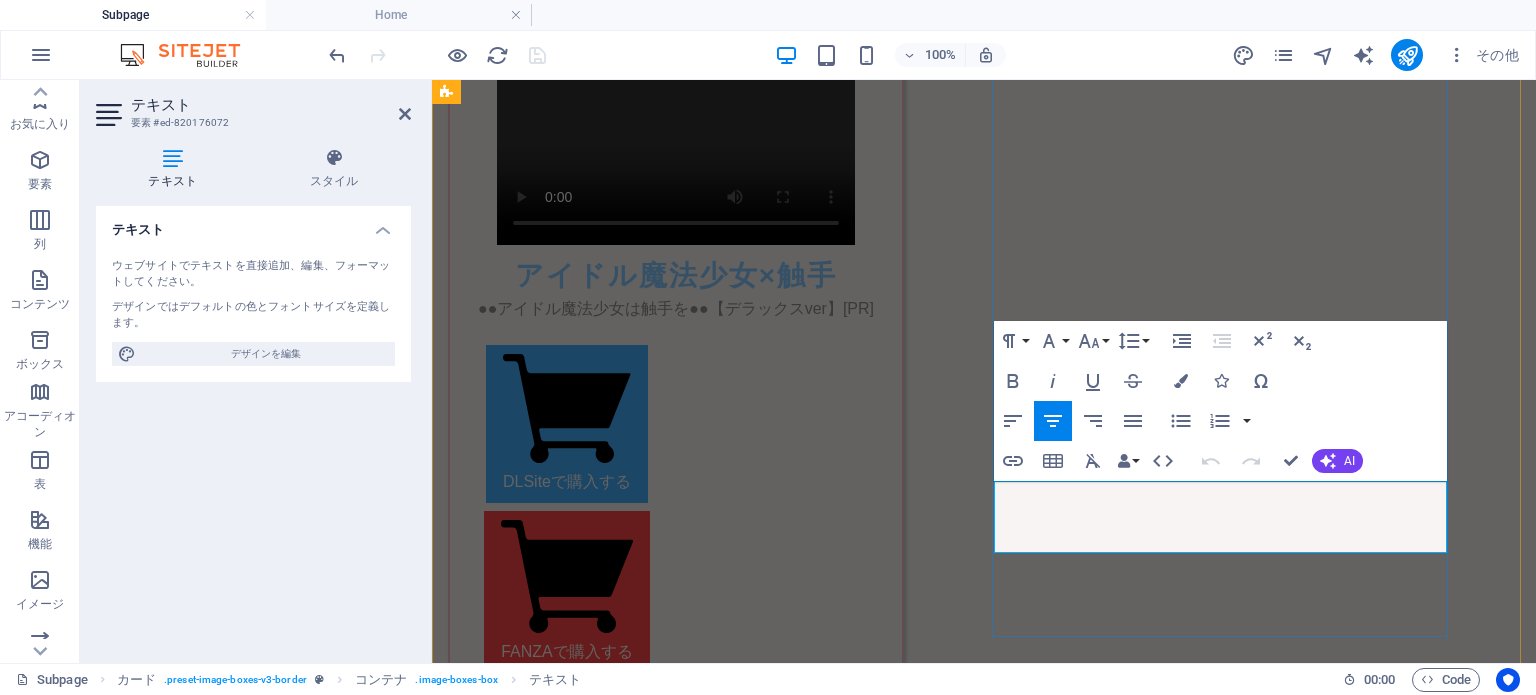 drag, startPoint x: 1238, startPoint y: 519, endPoint x: 1255, endPoint y: 508, distance: 20.248457 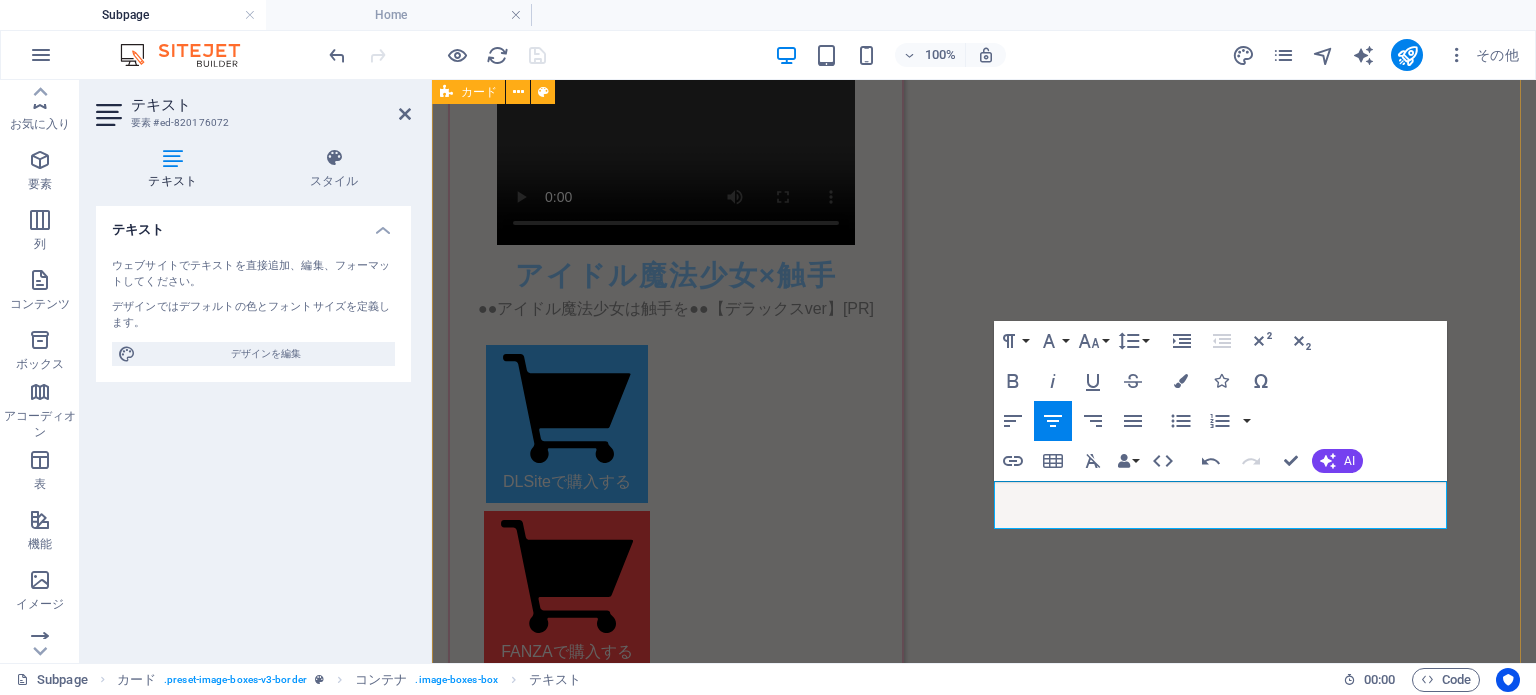 click on "アイドル魔法少女×触手 ●●アイドル魔法少女は触手を●●【デラックスver】[PR] DLSiteで購入する FANZAで購入する 〇リ〇〇魔法少女×触手 ●リ●●魔法少女の陥没●●が触手の吸引で勃ッ[PR] DLSiteで購入する FANZAで購入する 地下アイドル裏撮影会 ●●アイドル秘密の●メ撮り地下ファンミーティング撮影会[PR] DLSiteで購入する【申請中】 FANZAで購入する【8月中旬販売予定】 人妻混浴温泉 あふれる●●むっちり人妻OLの混浴温泉社員旅行●●[PR] DLSiteで購入する FANZAで購入する ヤンキー魔法少女×触手 最強ヤンキー魔法少女は触手の●● に堕ちる[PR] DLSiteで購入する FANZAで購入する 地味眼鏡図書委員 地味眼鏡むちむち●●JK図書委員の秘密[PR] DLSiteで購入する FANZAで購入する 人妻〇〇プレイ 元上司ムッチリ人妻の●●乳一番搾り[PR] DLSiteで購入する" at bounding box center (984, 3719) 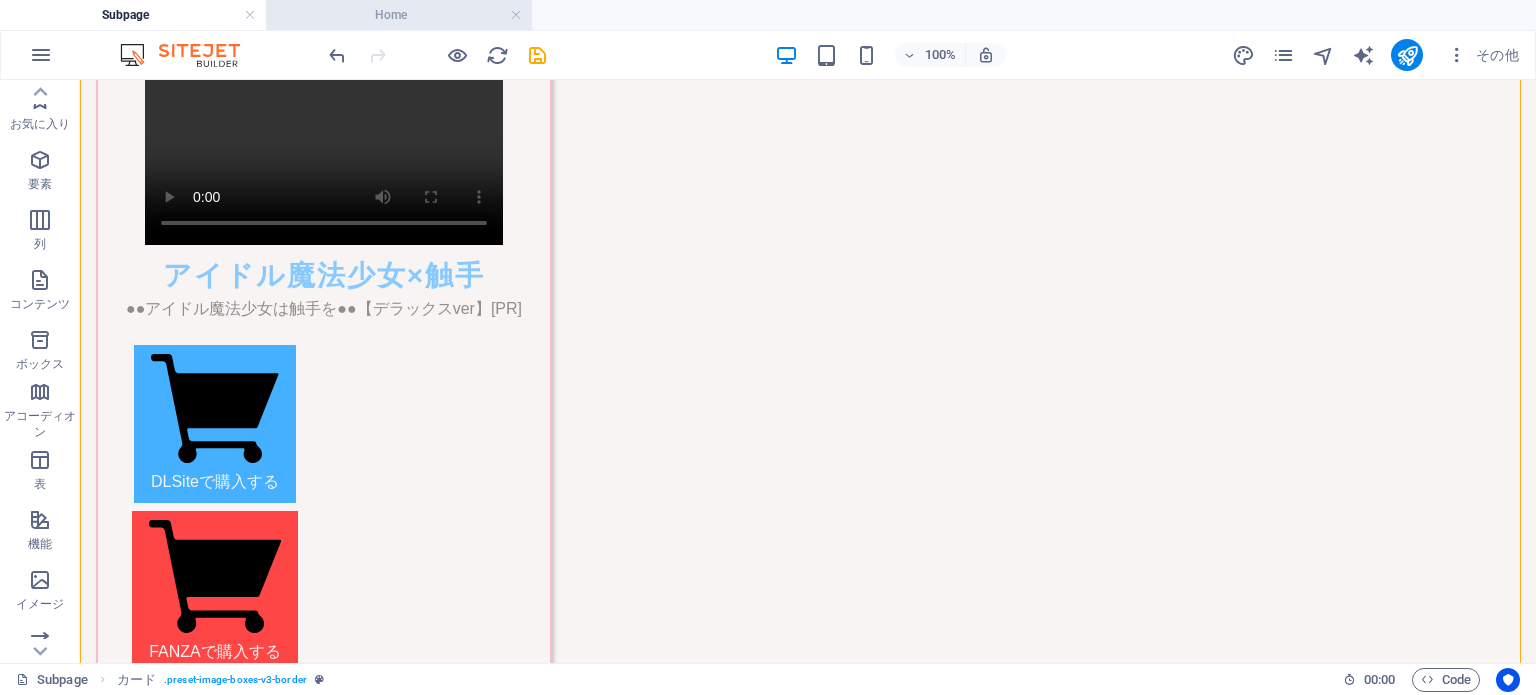 click on "Home" at bounding box center (399, 15) 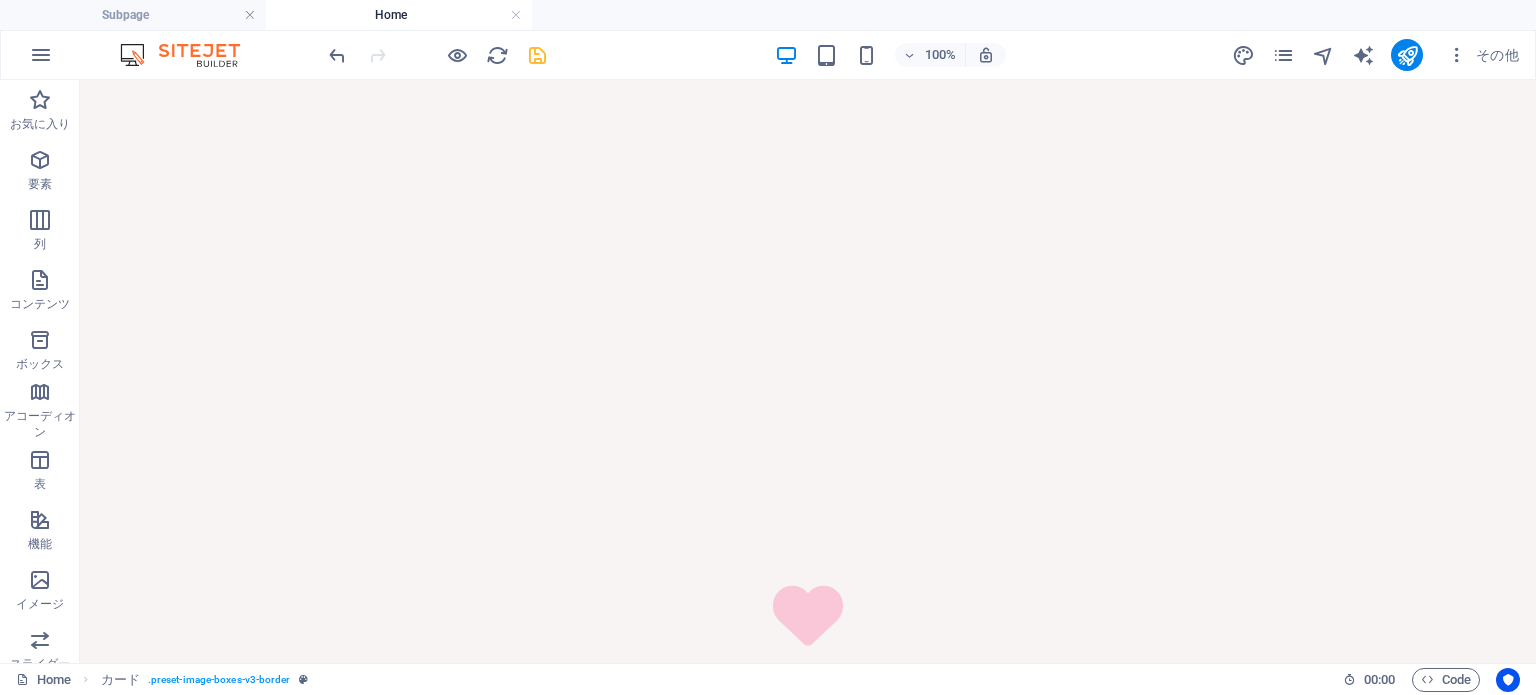 scroll, scrollTop: 5181, scrollLeft: 0, axis: vertical 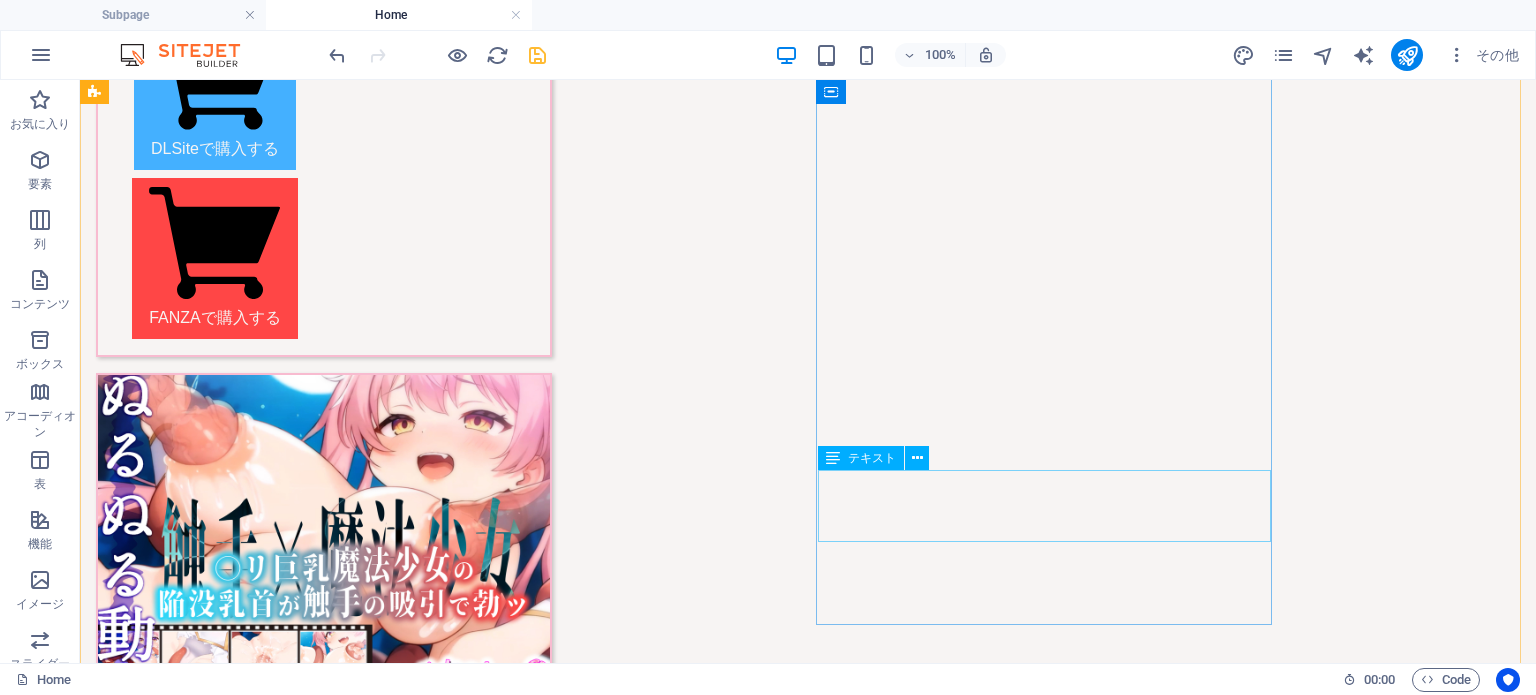 click on "あふれる性欲むっちり人妻OLの混浴温泉社員旅行4P【デラックスver】[PR]" at bounding box center (324, 2564) 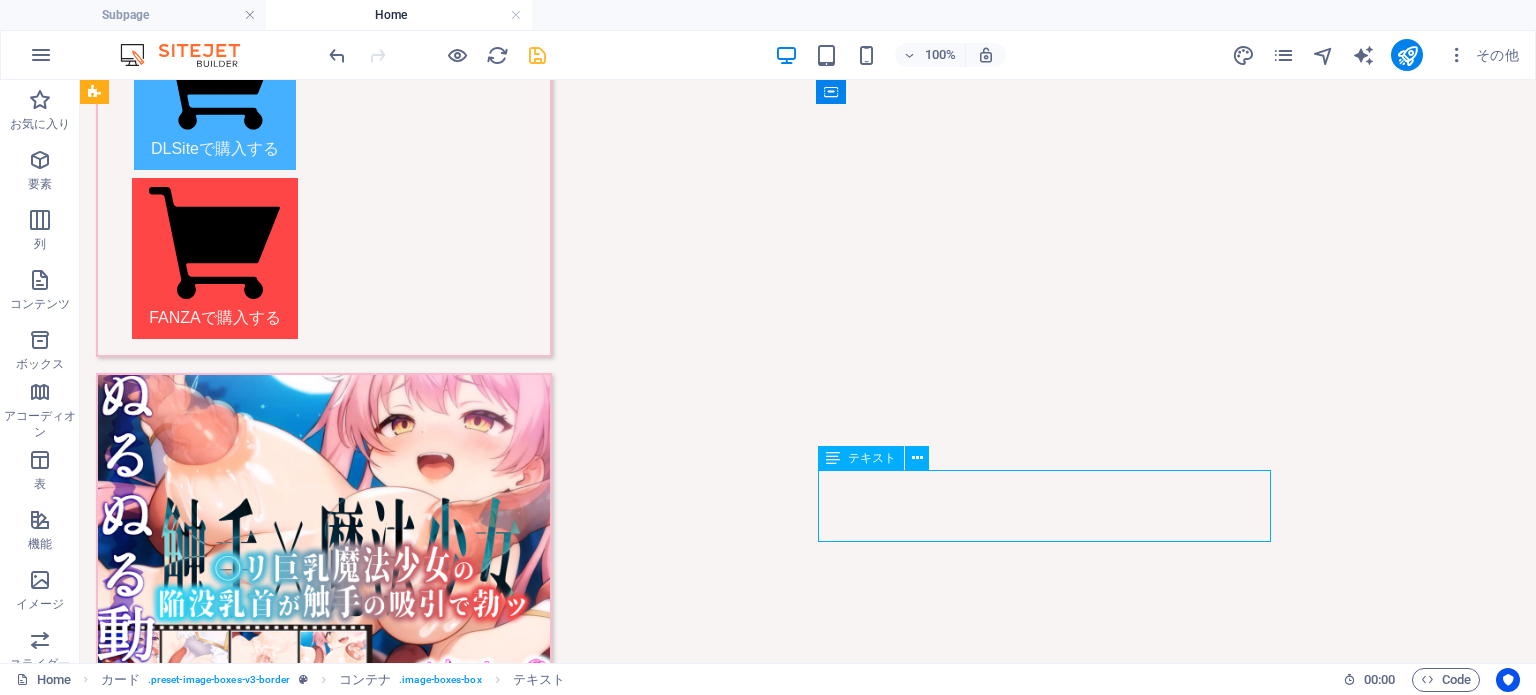 click on "あふれる性欲むっちり人妻OLの混浴温泉社員旅行4P【デラックスver】[PR]" at bounding box center (324, 2564) 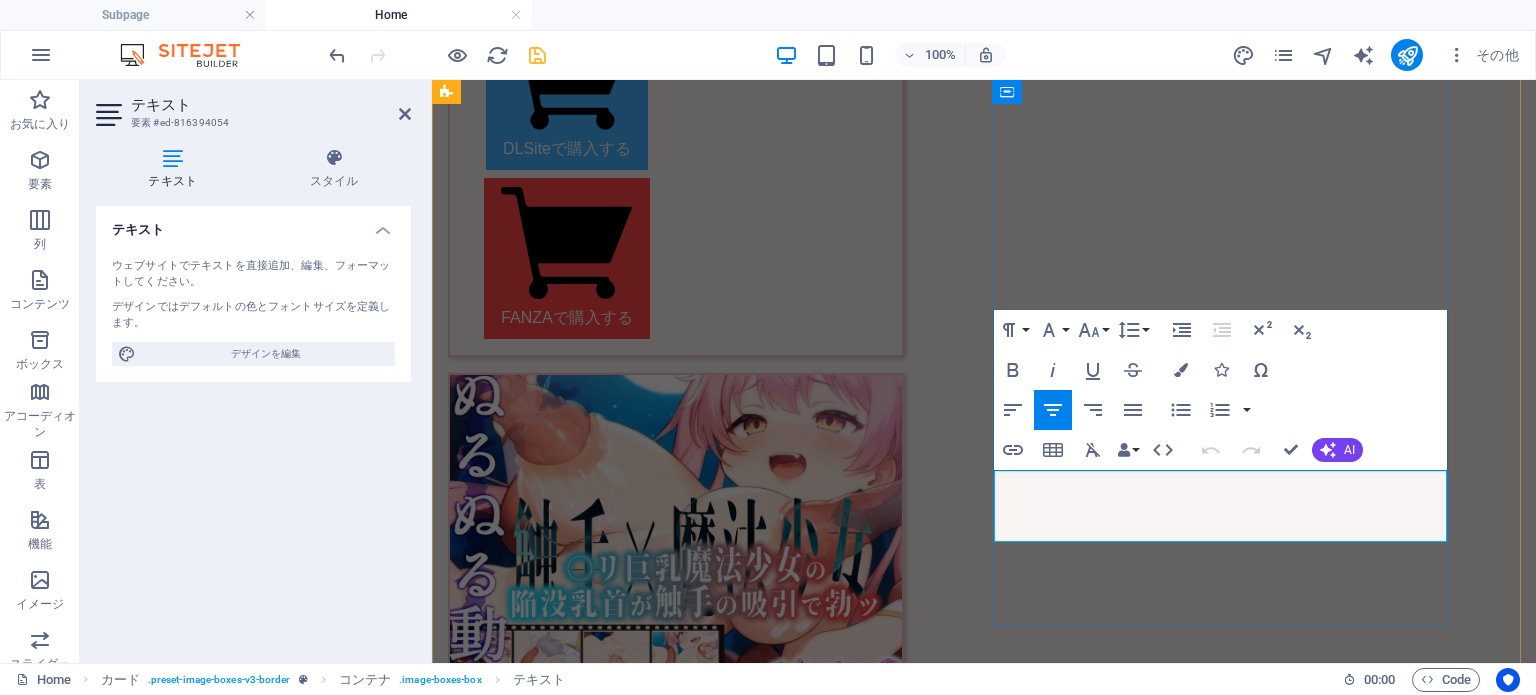 drag, startPoint x: 1248, startPoint y: 506, endPoint x: 1397, endPoint y: 475, distance: 152.19067 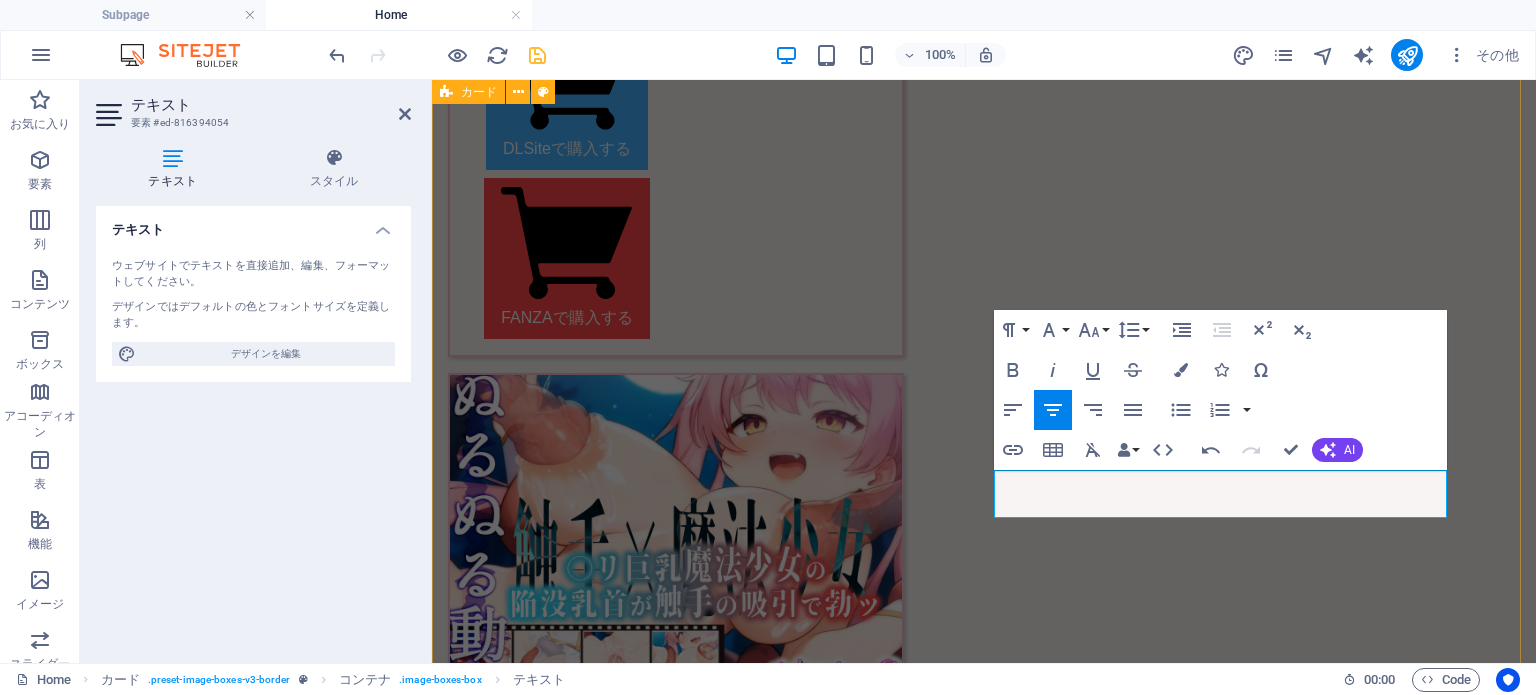 click on "アイドル魔法少女×触手 性欲アイドル魔法少女は触手を誘う【デラックスver】[PR] DLSiteで購入する FANZAで購入する 〇リ巨乳魔法少女×触手 ●リ巨乳魔法少女の陥没乳首が触手の吸引で勃ッ[PR] DLSiteで購入する FANZAで購入する 地下アイドル裏撮影会 性欲アイドル秘密の〇メ撮り地下ファンミーティング撮影会[PR] DLSiteで購入する【申請中】 FANZAで購入する【8月中旬販売予定】 人妻混浴温泉 あふれる性欲むっちり人妻OLの混浴温泉社員旅行4P[PR] DLSiteで購入する FANZAで購入する ヤンキー魔法少女×触手 最強ヤンキー魔法少女は触手の快楽に堕ちる[PR] DLSiteで購入する FANZAで購入する 地味眼鏡図書委員 地味眼鏡むちむち巨乳JK図書委員の秘密[PR] DLSiteで購入する FANZAで購入する 人妻搾乳プレイ 元上司ムッチリ人妻の爆母乳一番搾り[PR] DLSiteで購入する FANZAで購入する" at bounding box center [984, 4075] 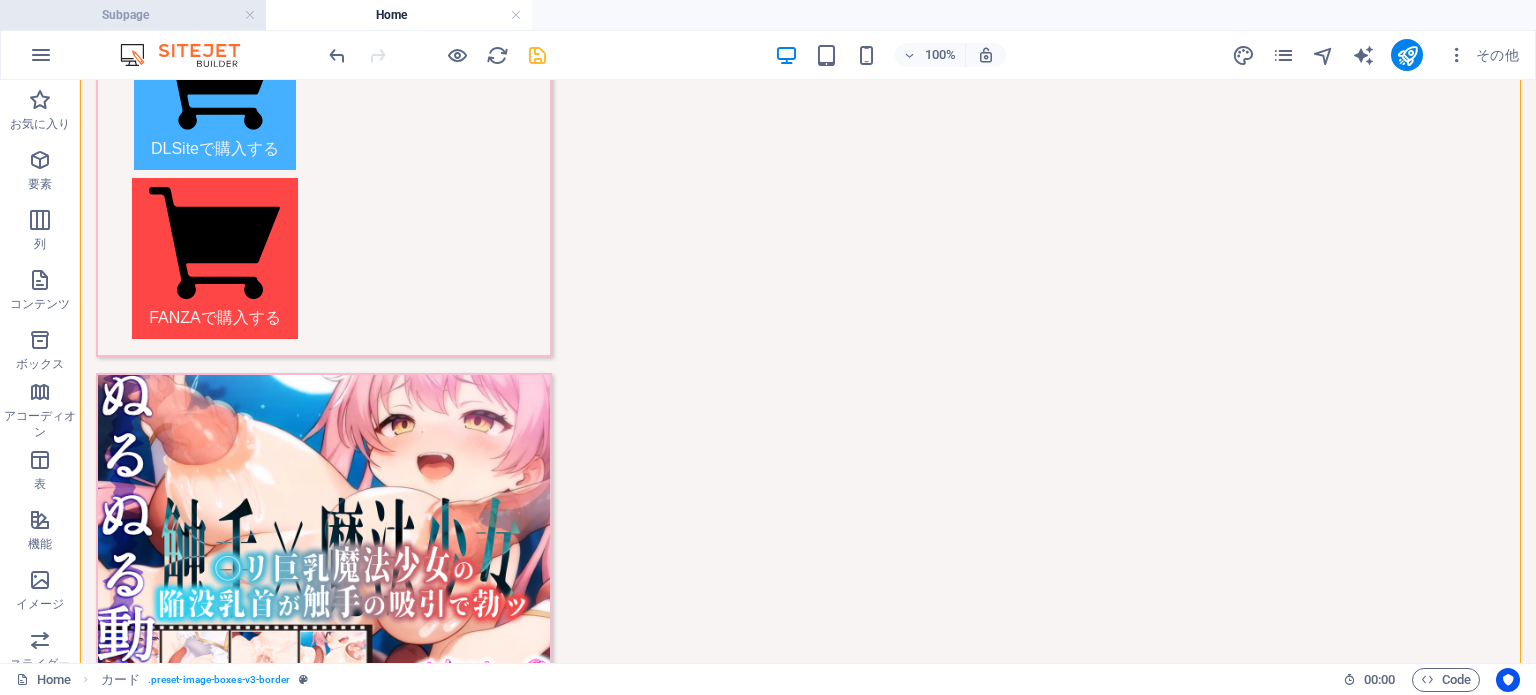 click on "Subpage" at bounding box center [133, 15] 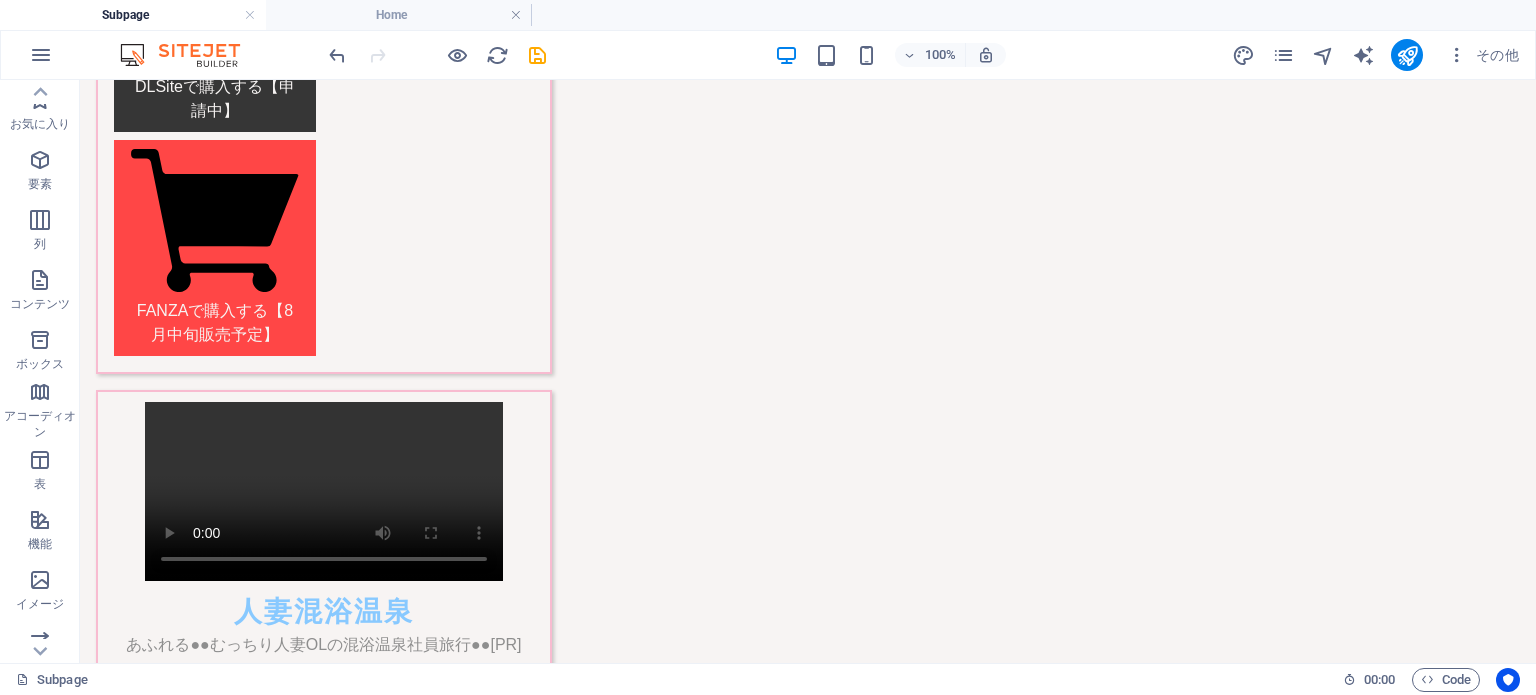 scroll, scrollTop: 3064, scrollLeft: 0, axis: vertical 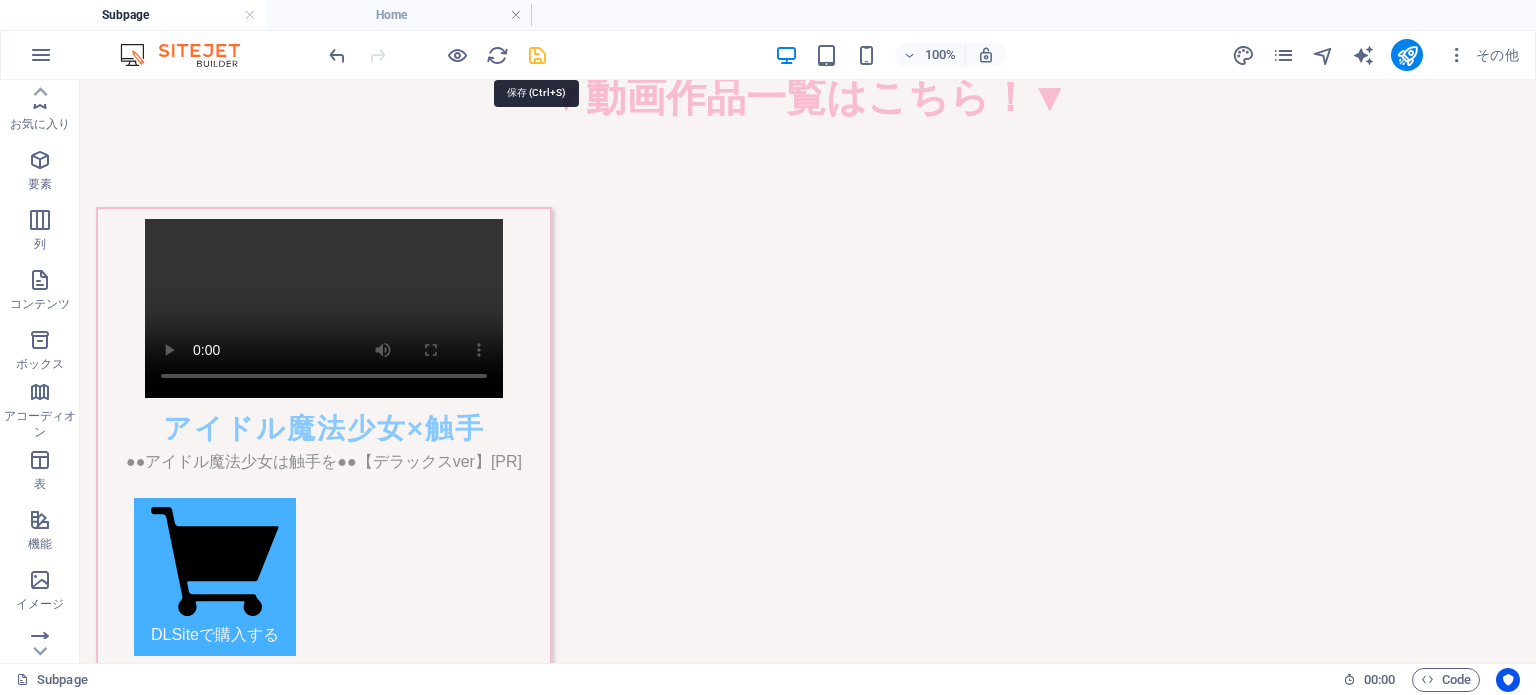 click at bounding box center [537, 55] 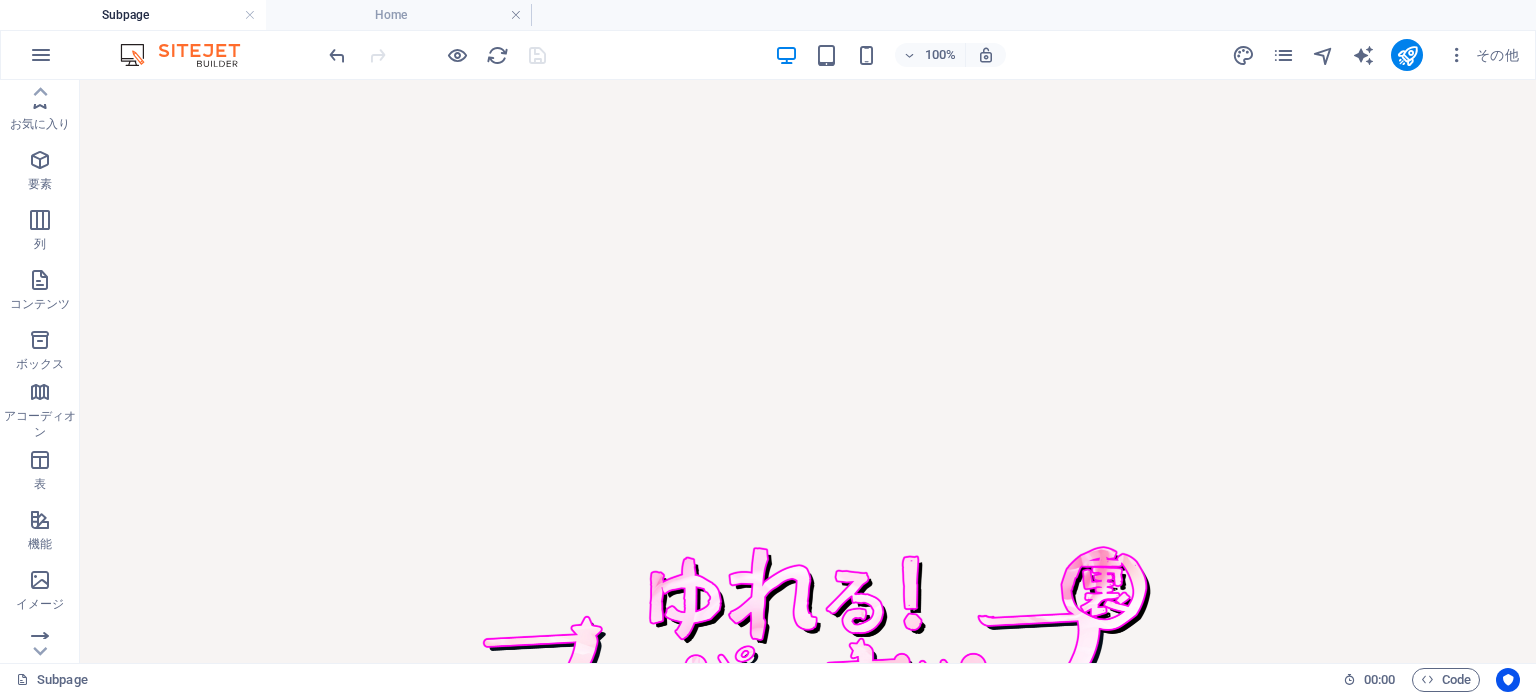 scroll, scrollTop: 0, scrollLeft: 0, axis: both 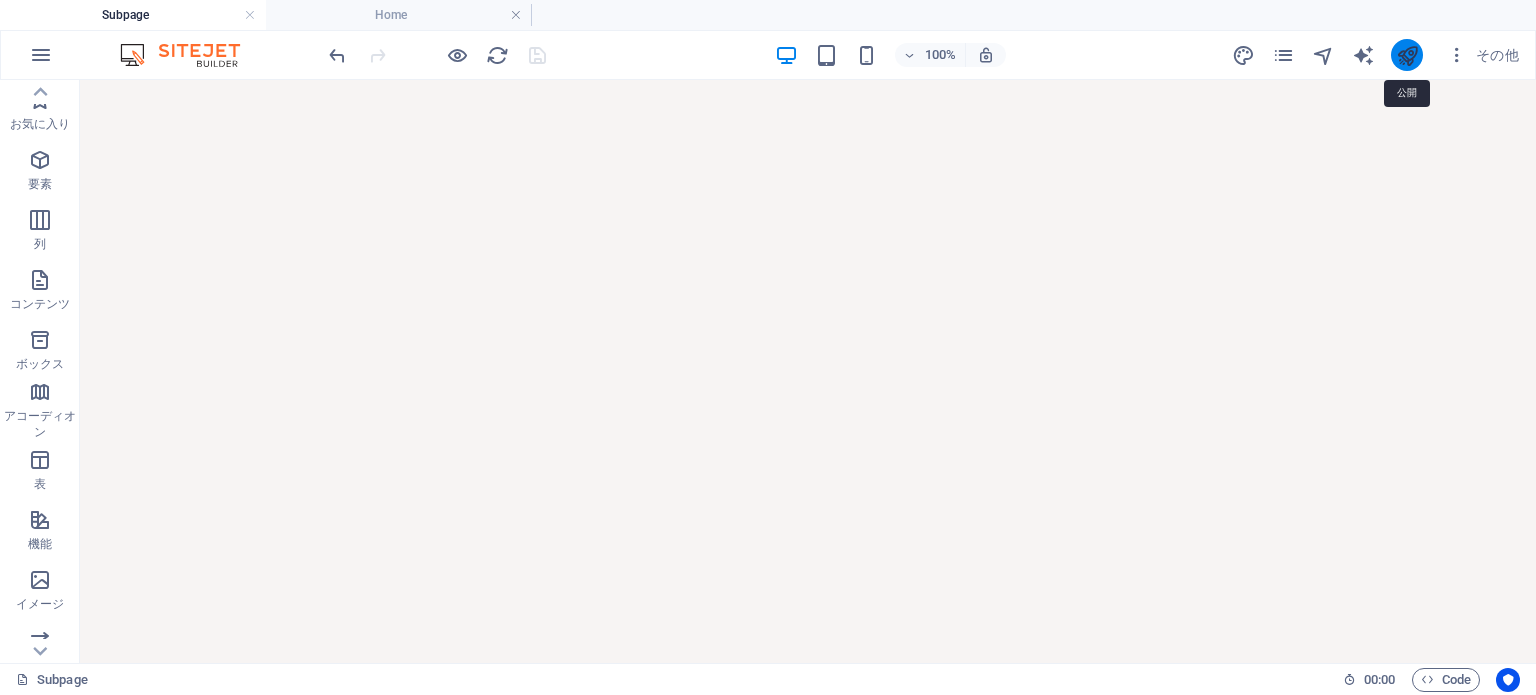 click at bounding box center [1407, 55] 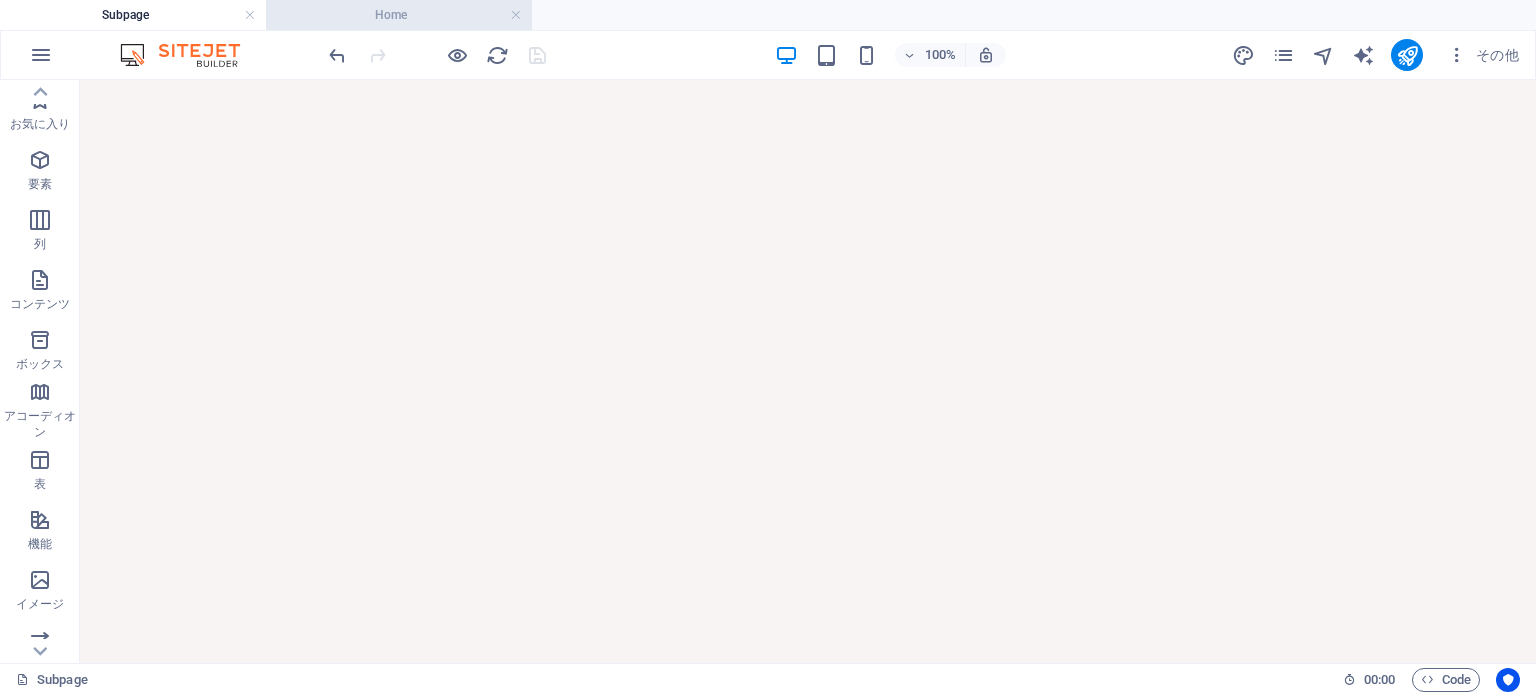 click on "Home" at bounding box center [399, 15] 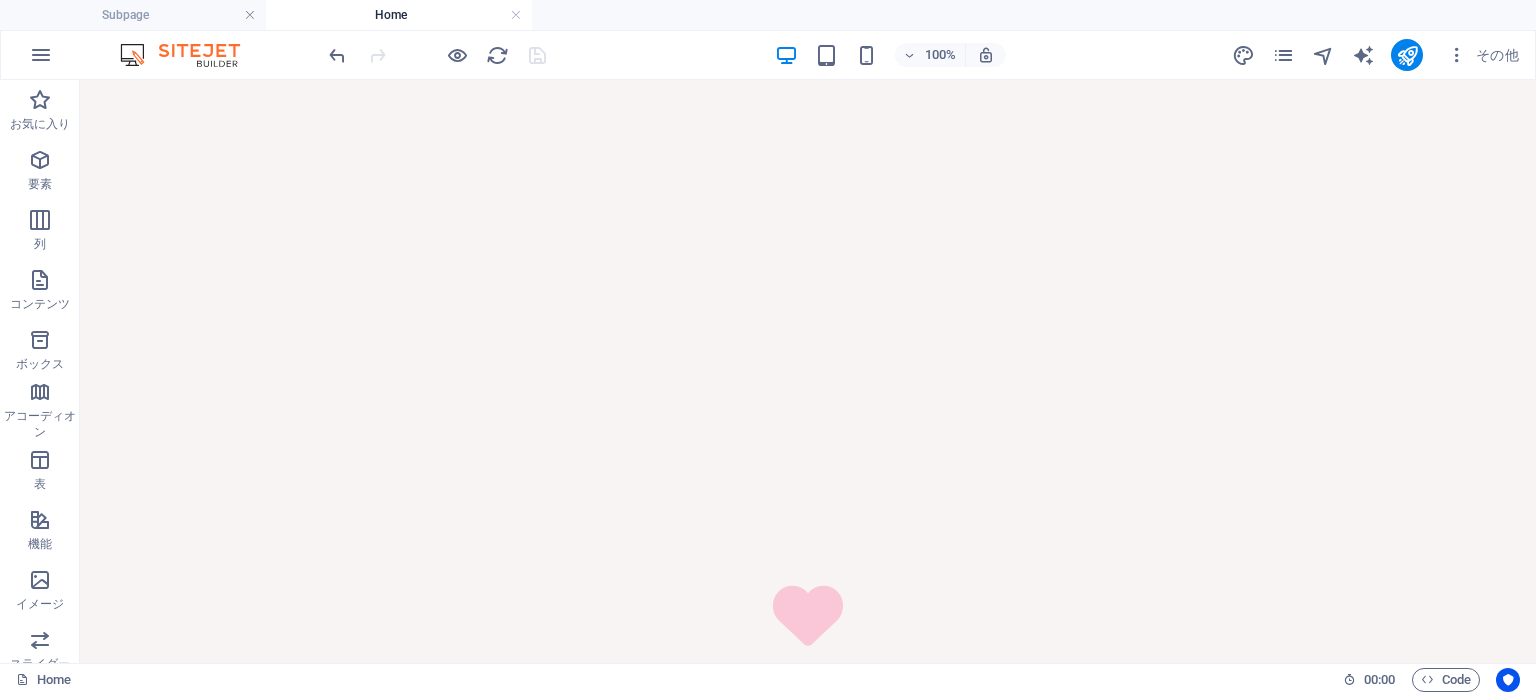 scroll, scrollTop: 2245, scrollLeft: 0, axis: vertical 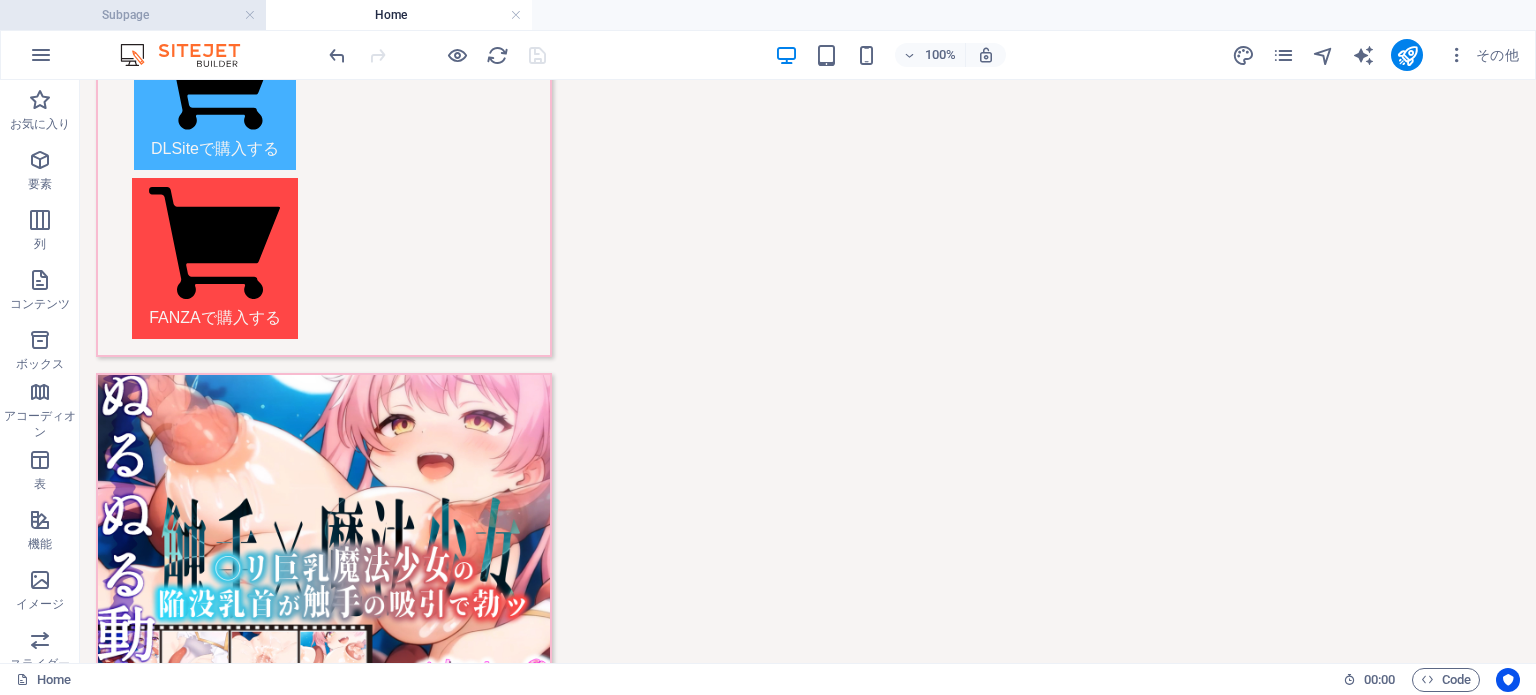 click on "Subpage" at bounding box center [133, 15] 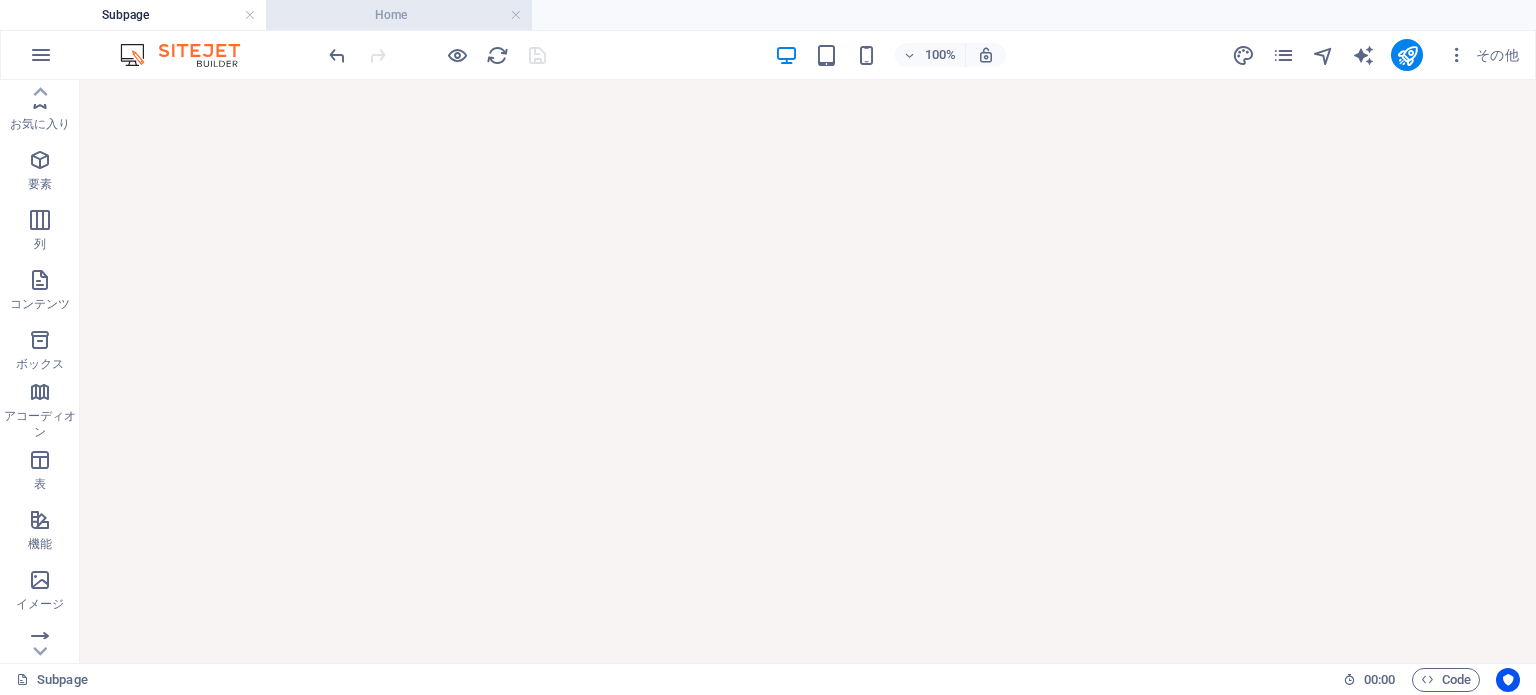 click on "Home" at bounding box center (399, 15) 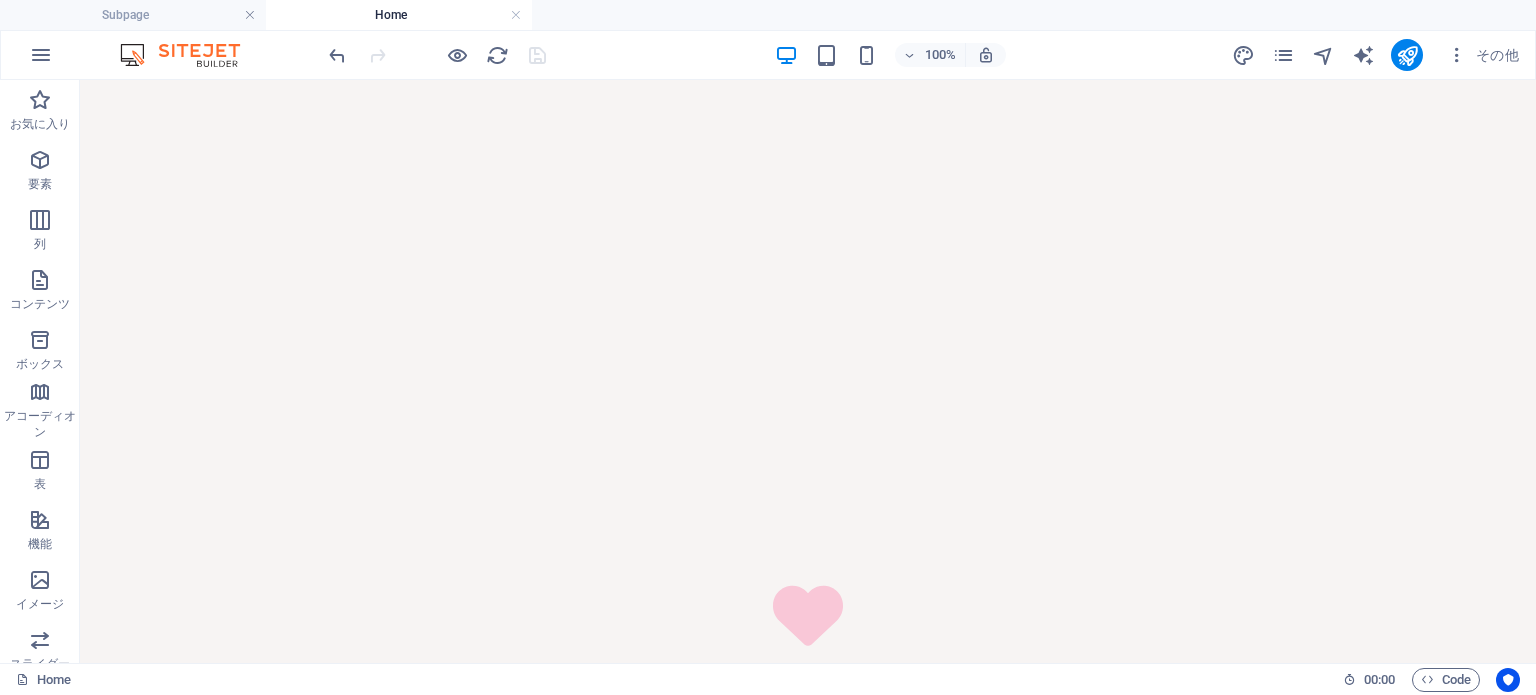 scroll, scrollTop: 2245, scrollLeft: 0, axis: vertical 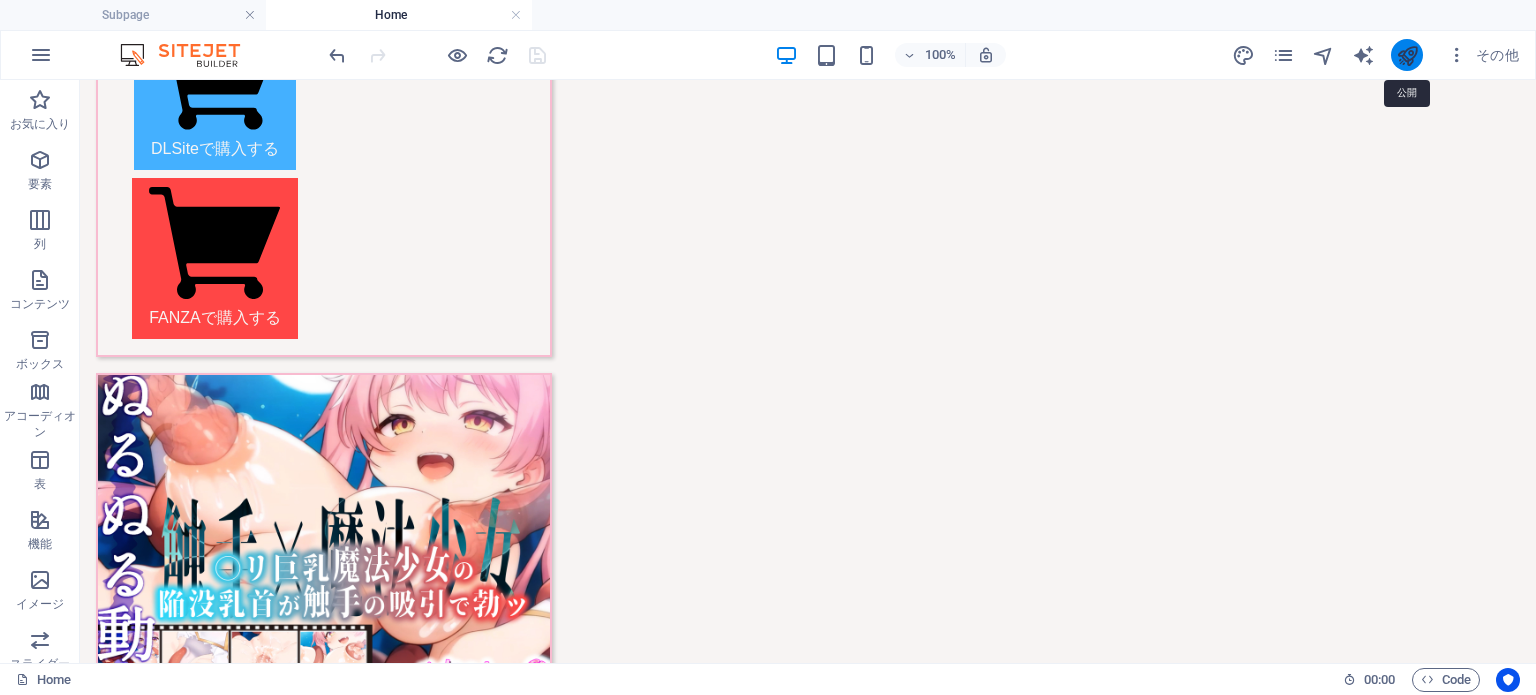 click at bounding box center [1407, 55] 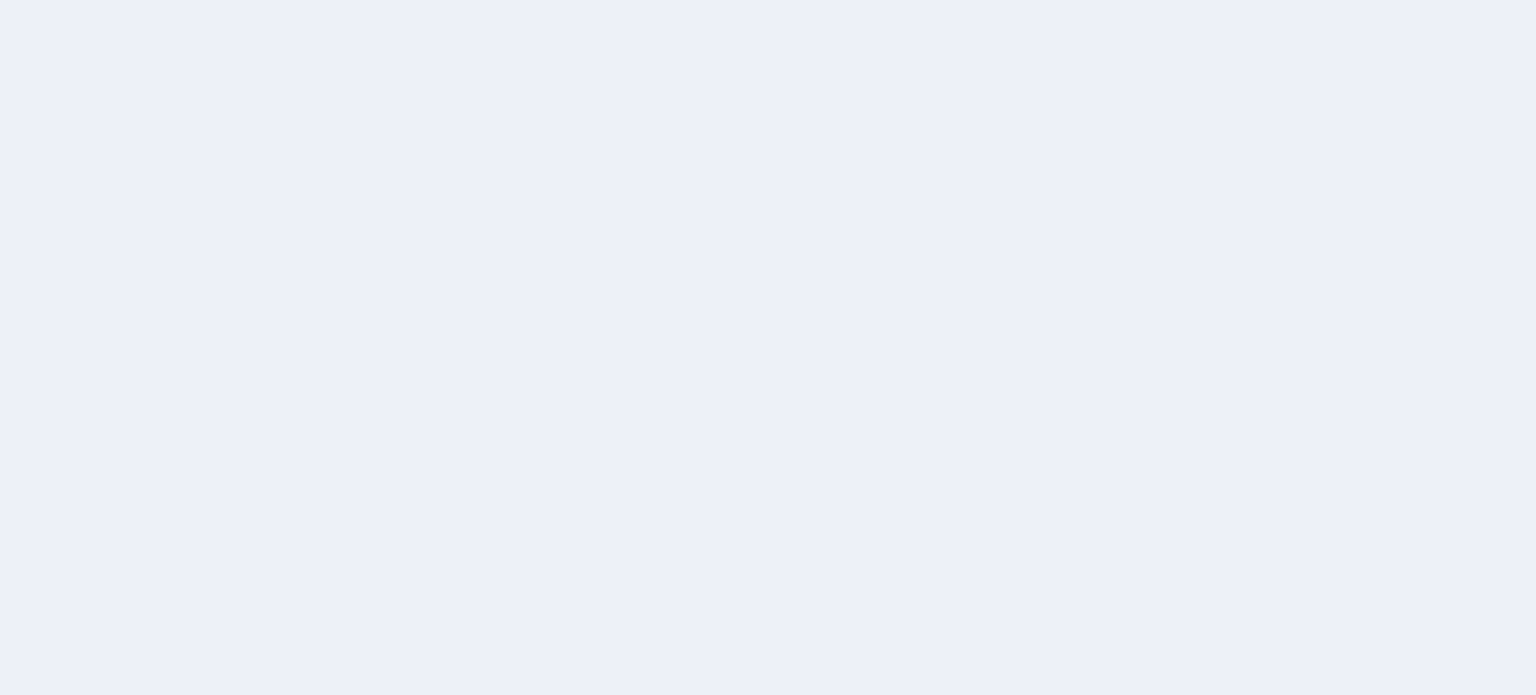 scroll, scrollTop: 0, scrollLeft: 0, axis: both 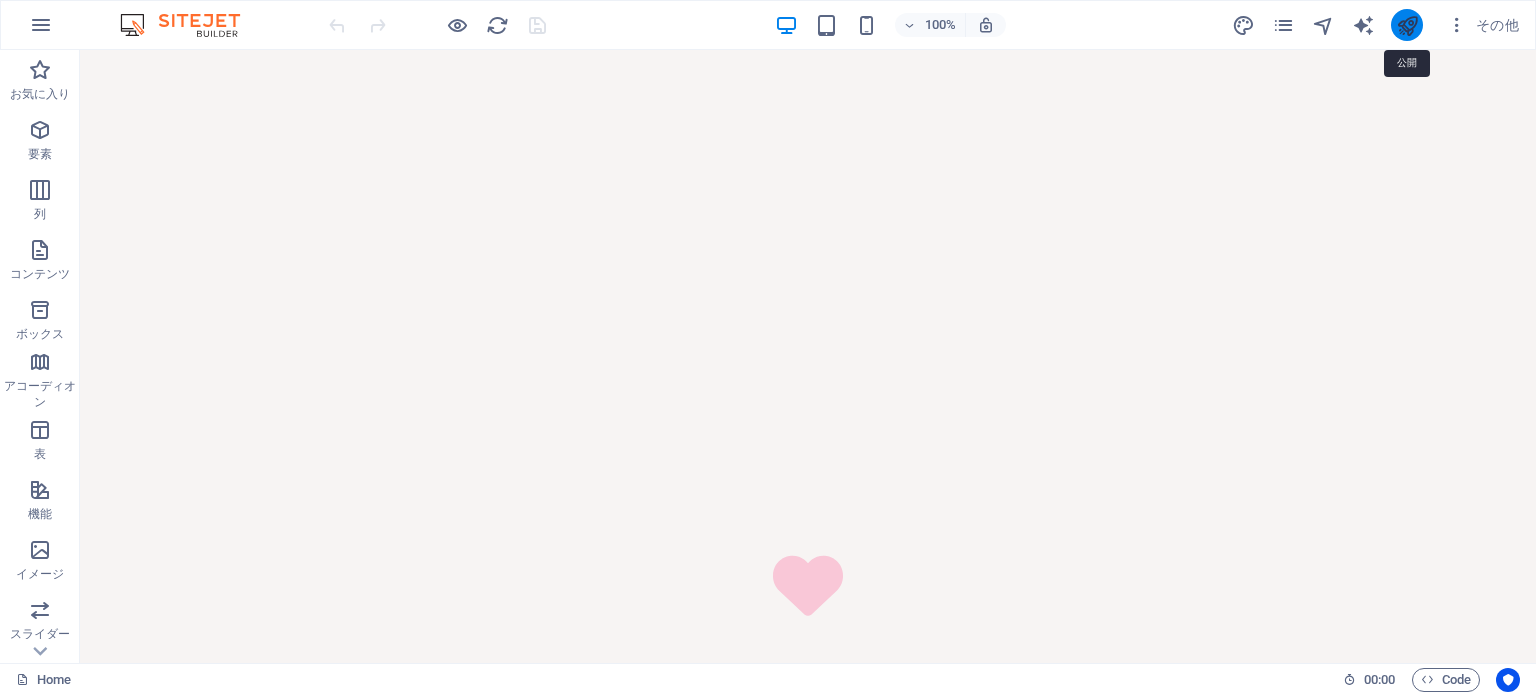 click at bounding box center [1407, 25] 